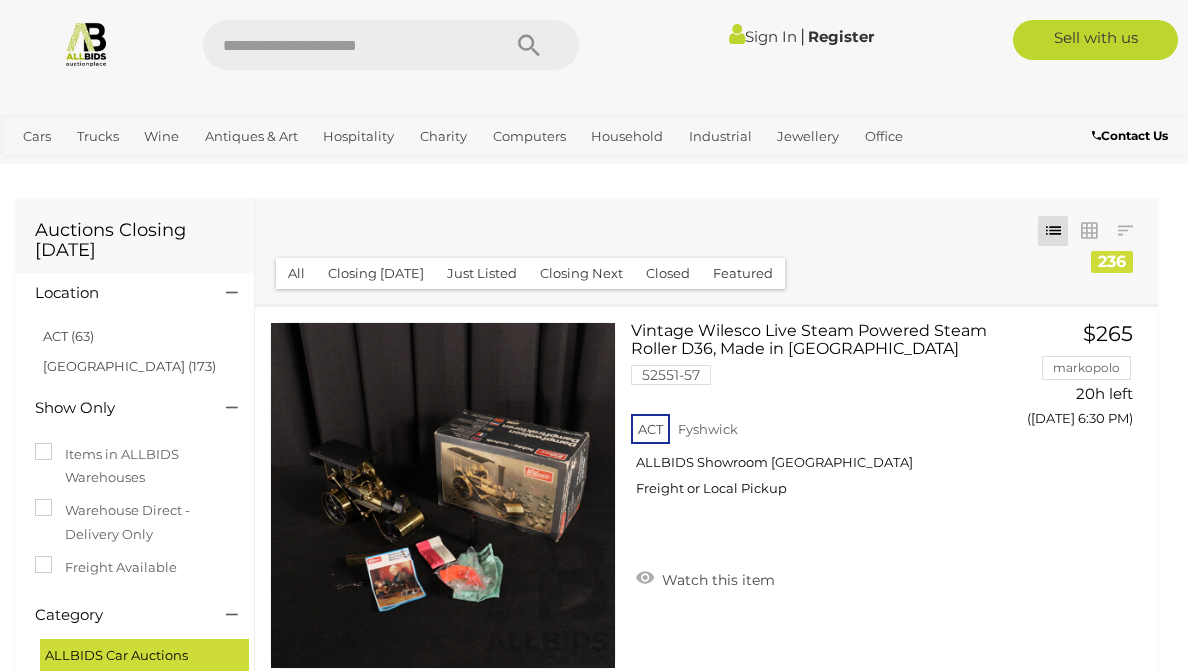 scroll, scrollTop: 0, scrollLeft: 0, axis: both 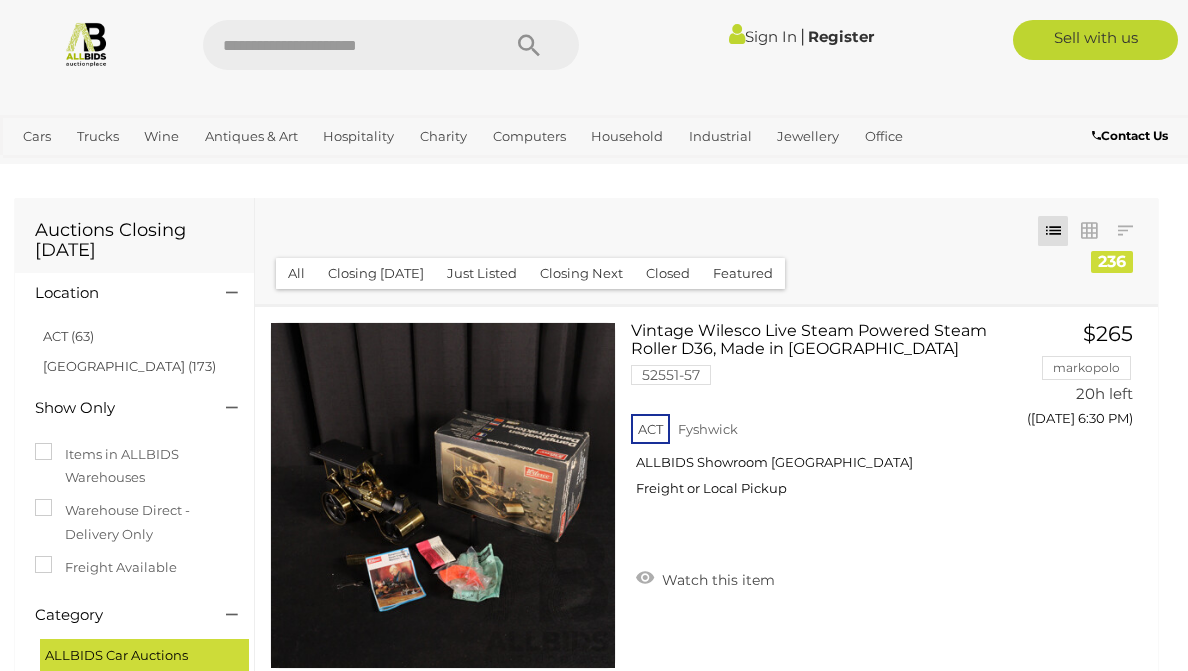 click at bounding box center [443, 495] 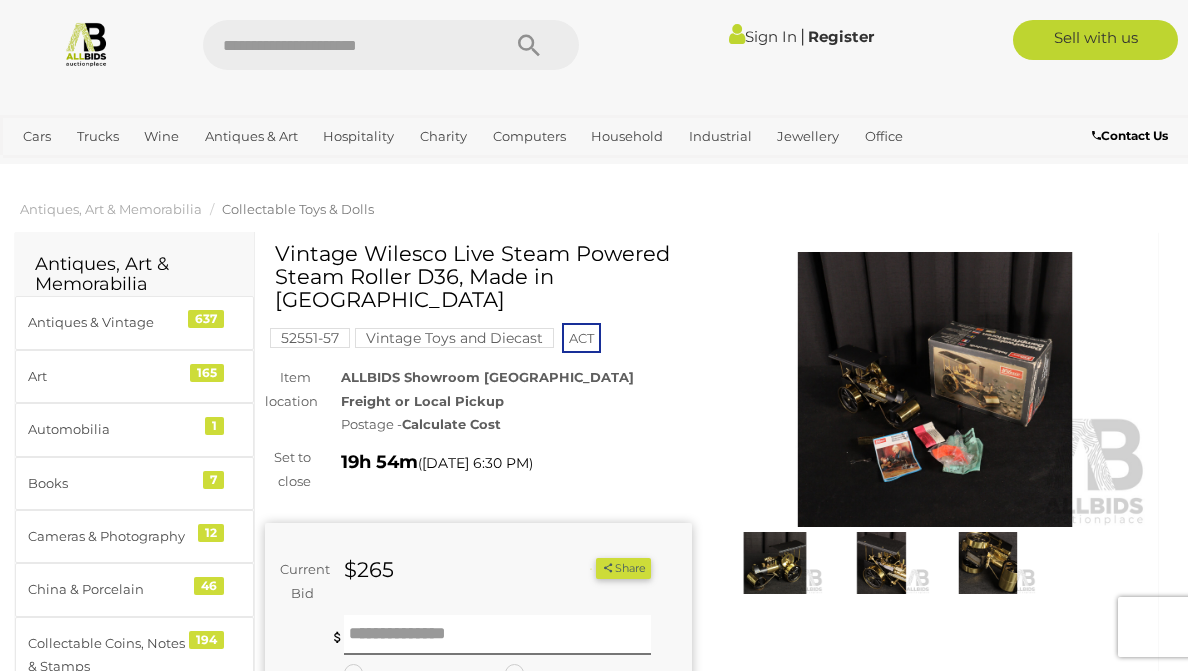 scroll, scrollTop: 0, scrollLeft: 0, axis: both 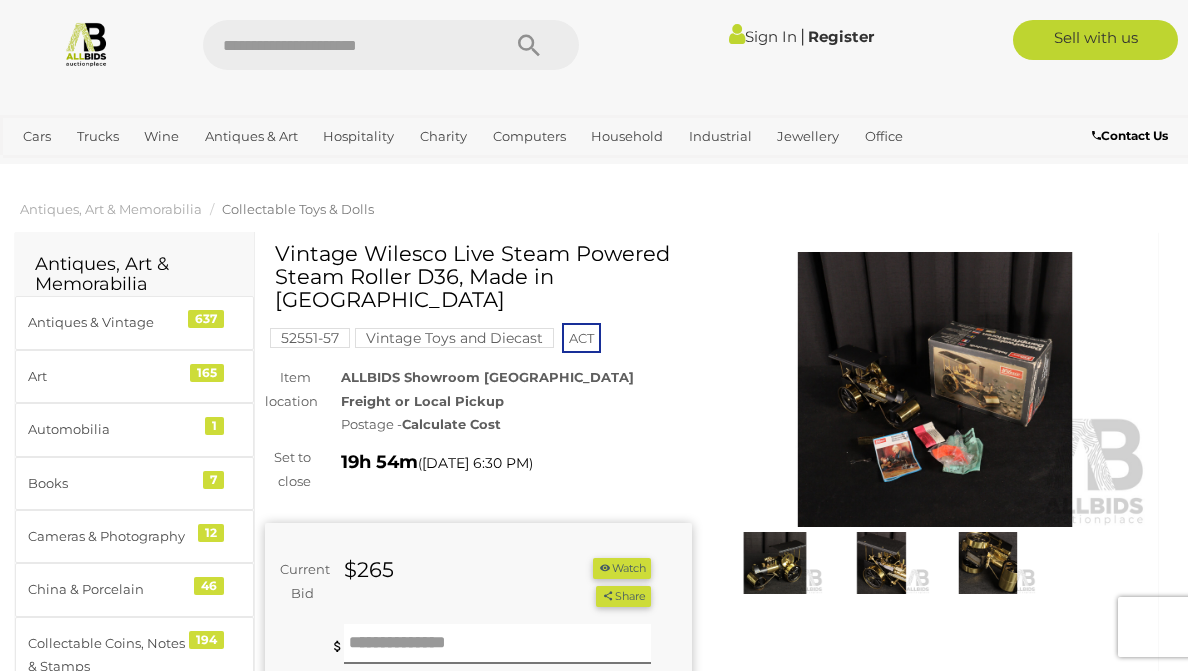 click at bounding box center [935, 389] 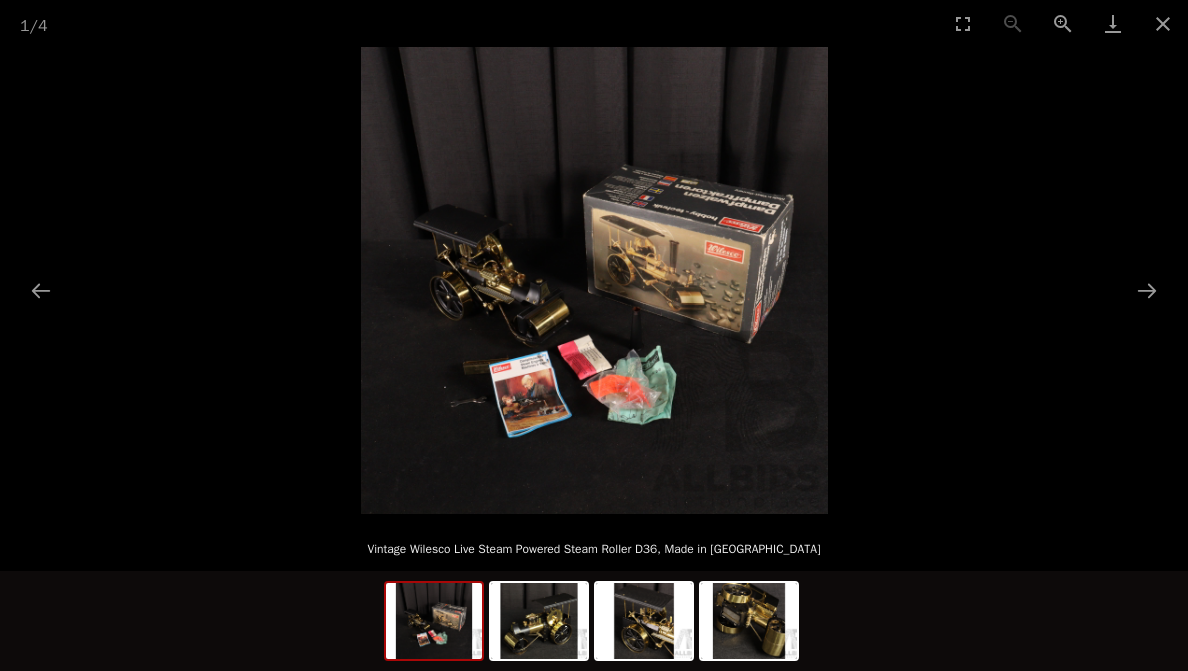 click at bounding box center (434, 621) 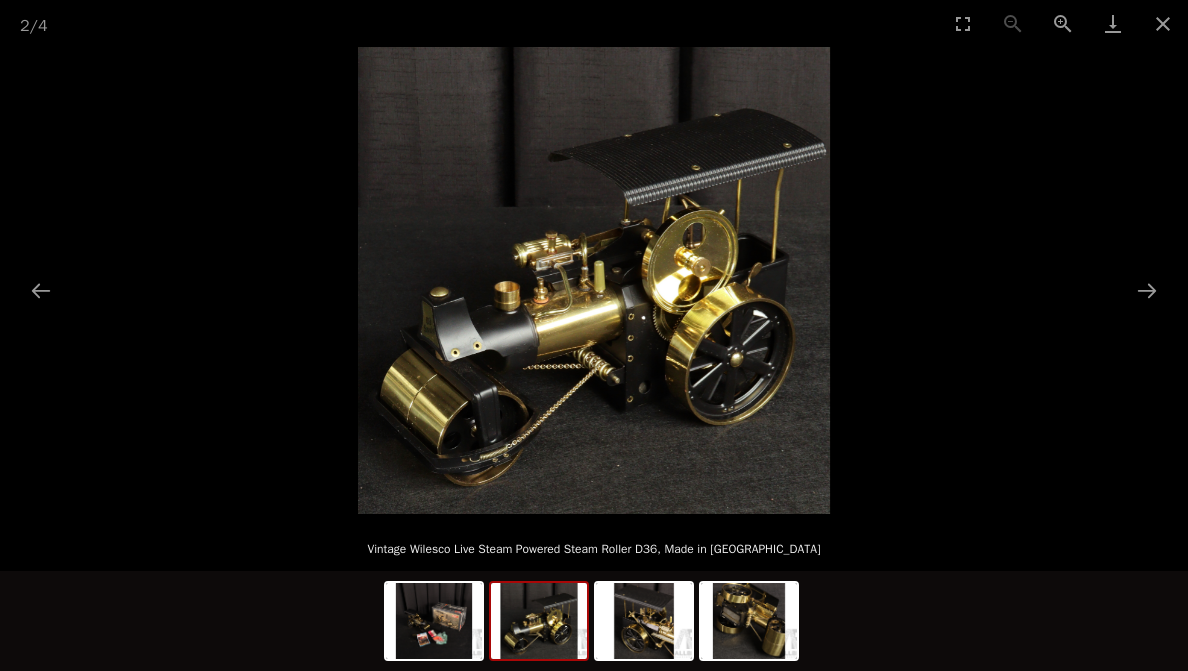 click at bounding box center (644, 621) 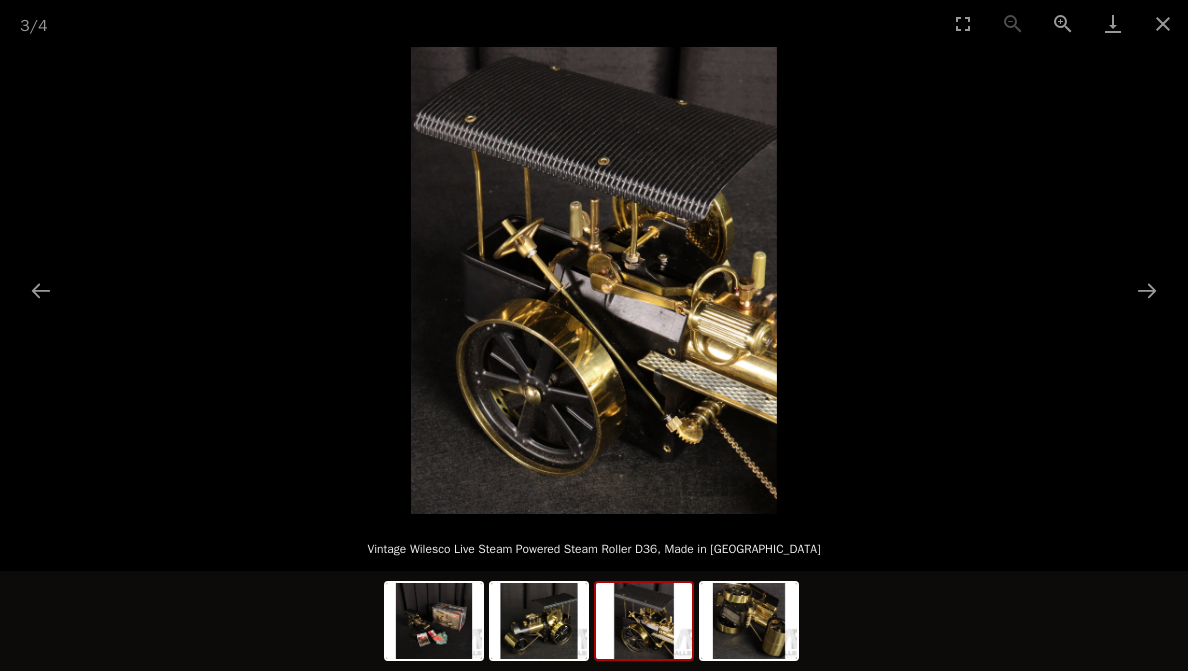 click at bounding box center [749, 621] 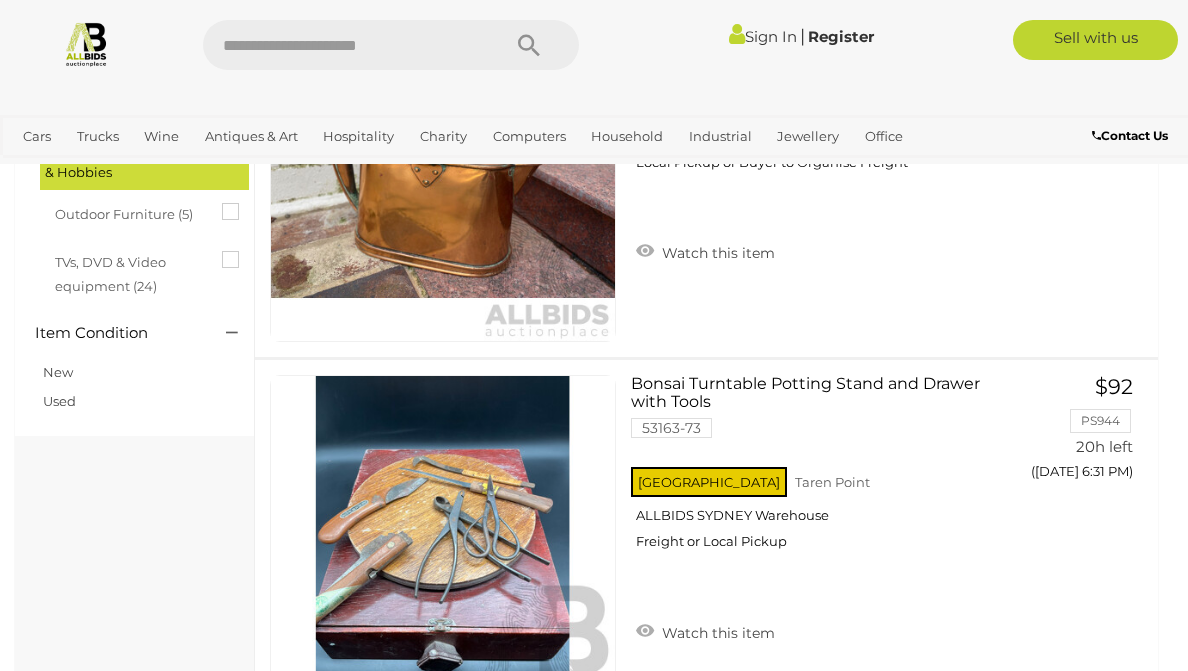 scroll, scrollTop: 1460, scrollLeft: 0, axis: vertical 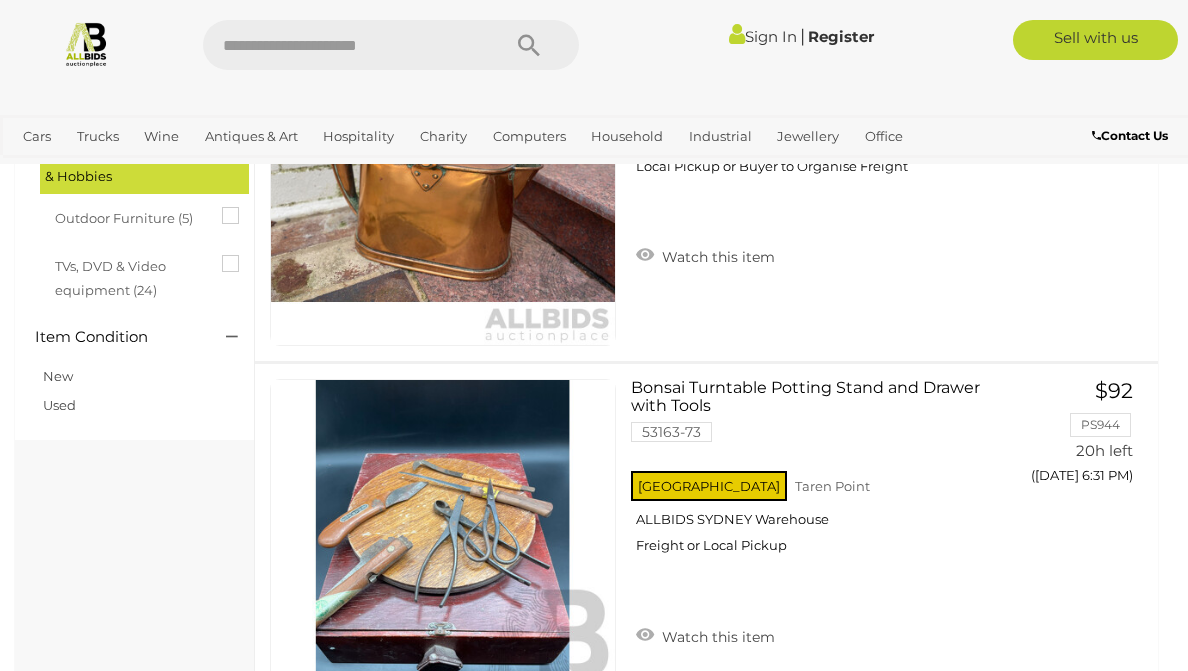 click at bounding box center (443, 932) 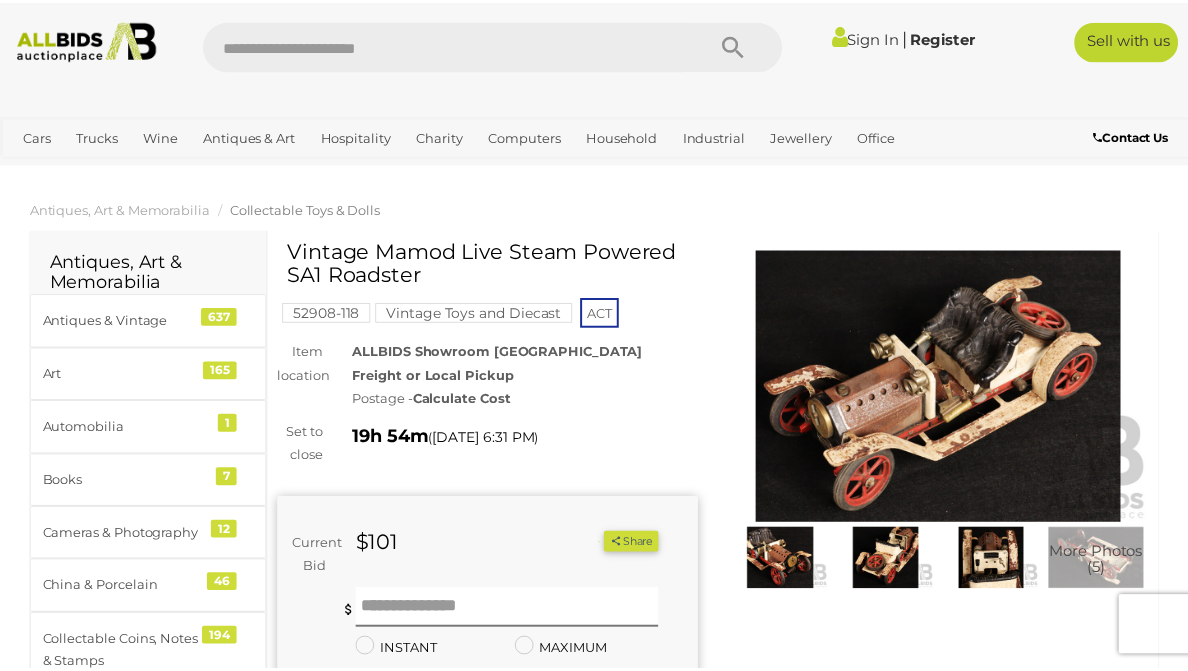 scroll, scrollTop: 0, scrollLeft: 0, axis: both 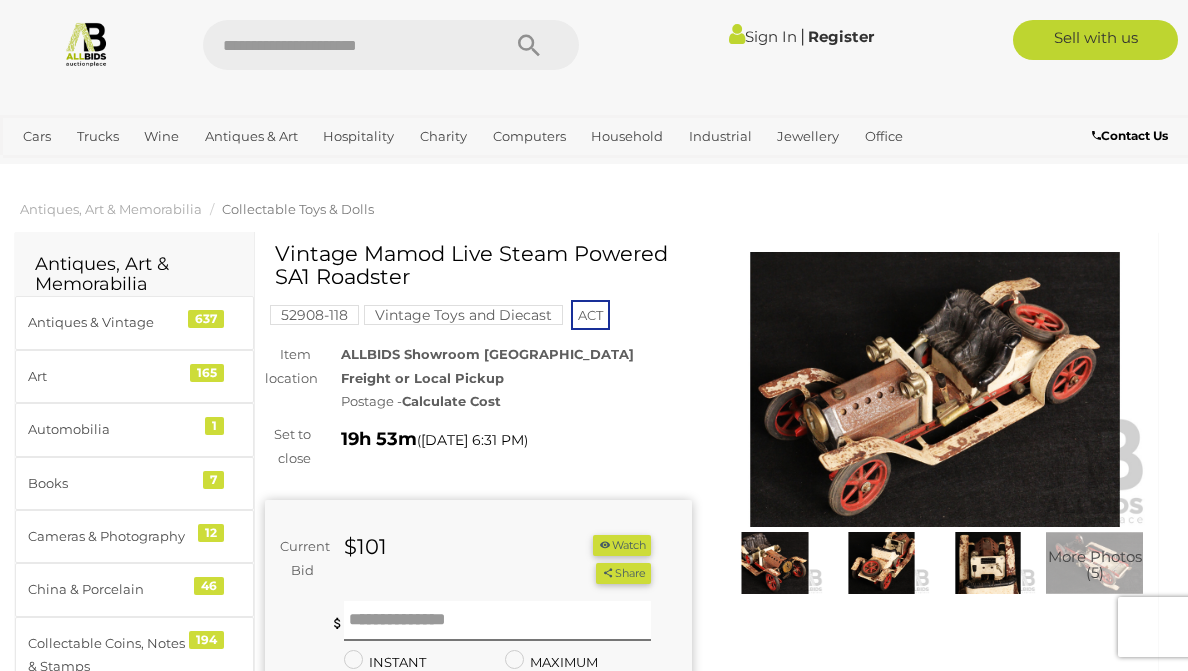 click at bounding box center (775, 563) 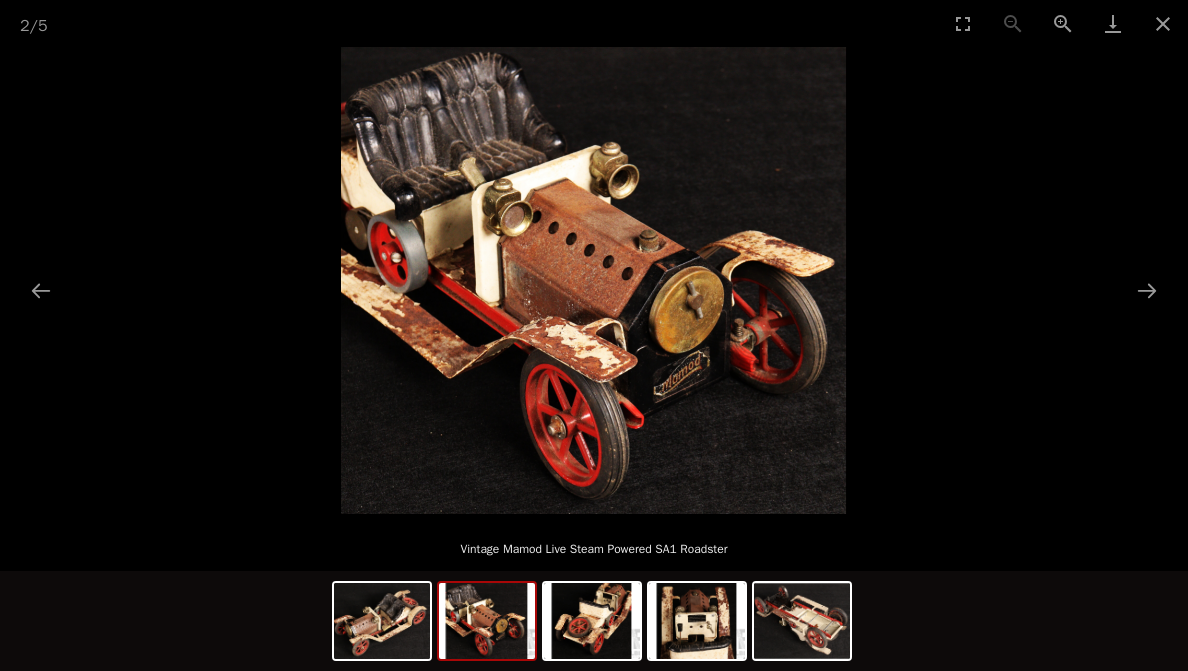 click at bounding box center [487, 621] 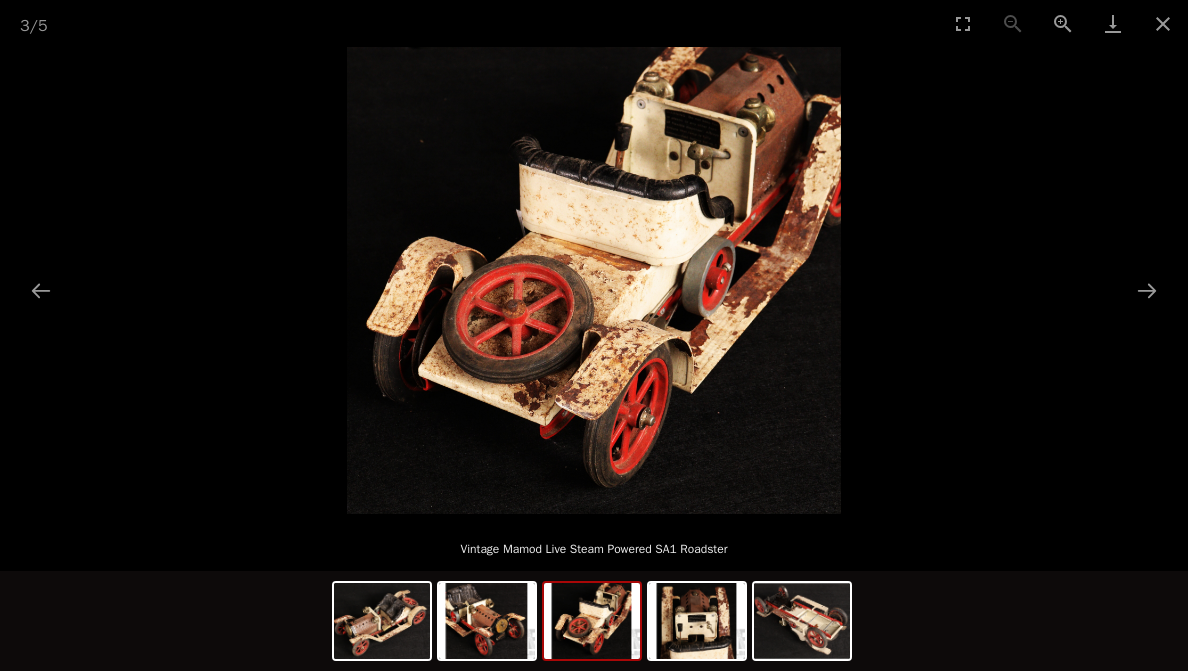 click at bounding box center (697, 621) 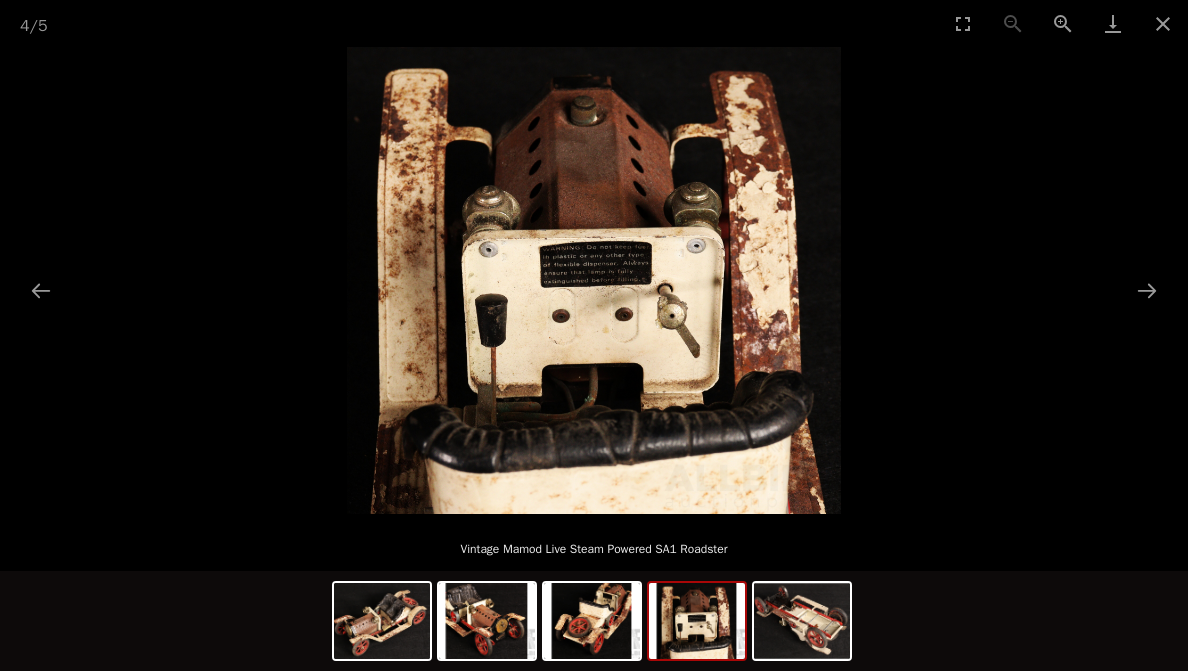 click at bounding box center (802, 621) 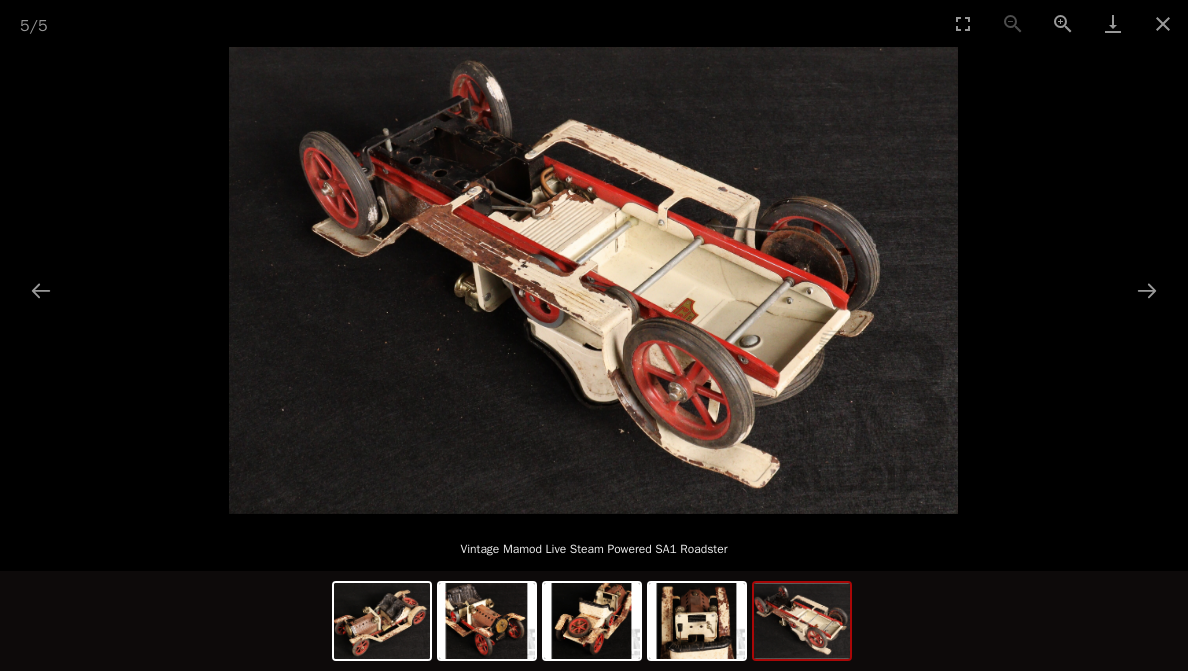 click at bounding box center (382, 621) 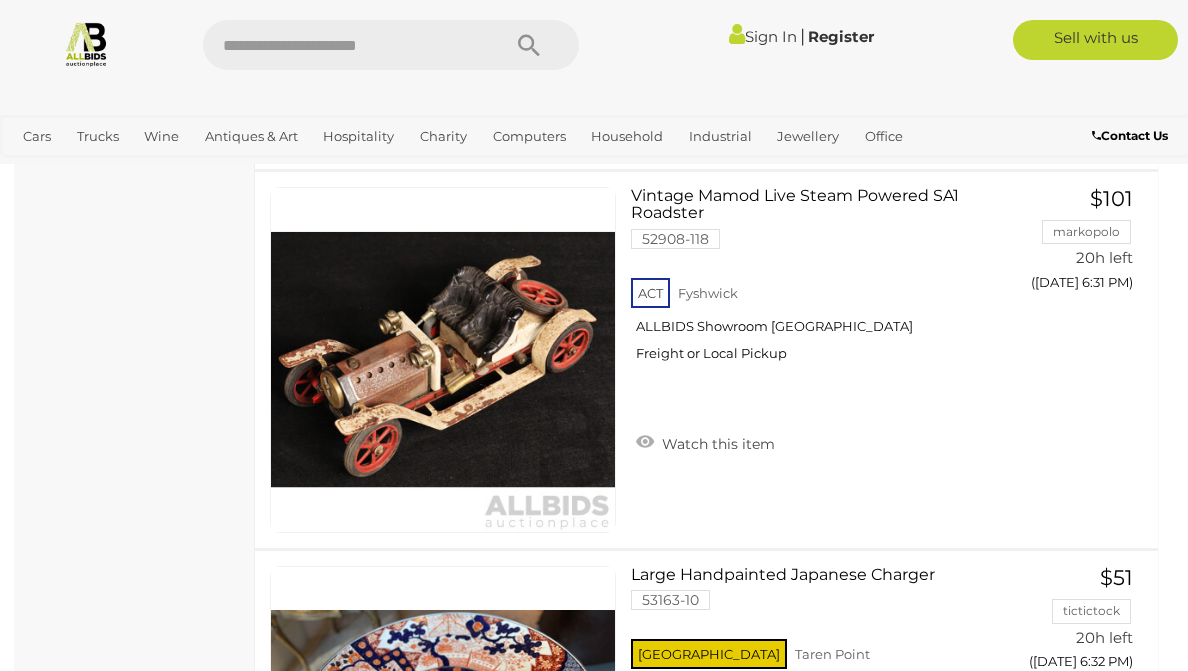 scroll, scrollTop: 2051, scrollLeft: 0, axis: vertical 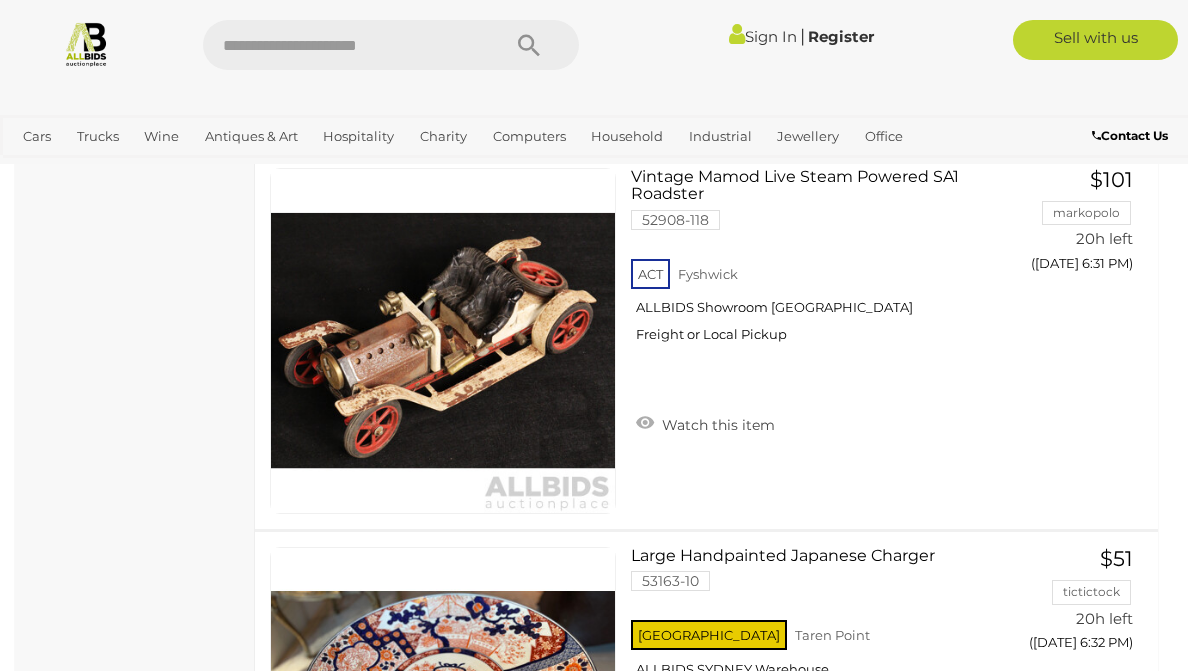 click at bounding box center [443, 1099] 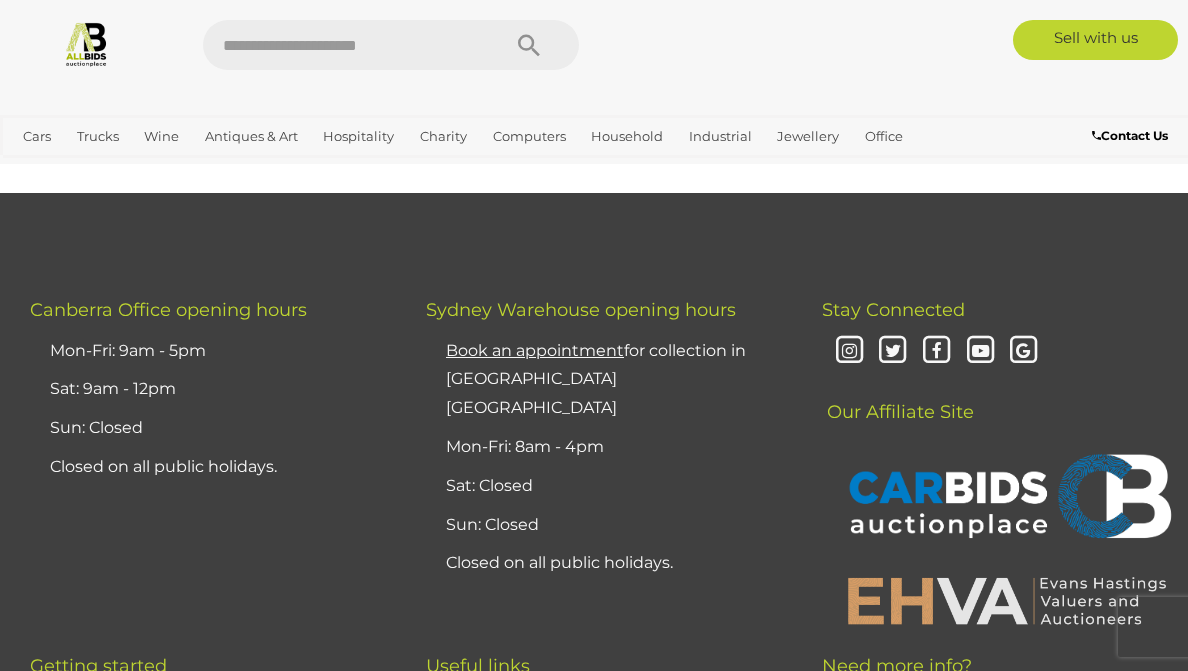 scroll, scrollTop: 0, scrollLeft: 0, axis: both 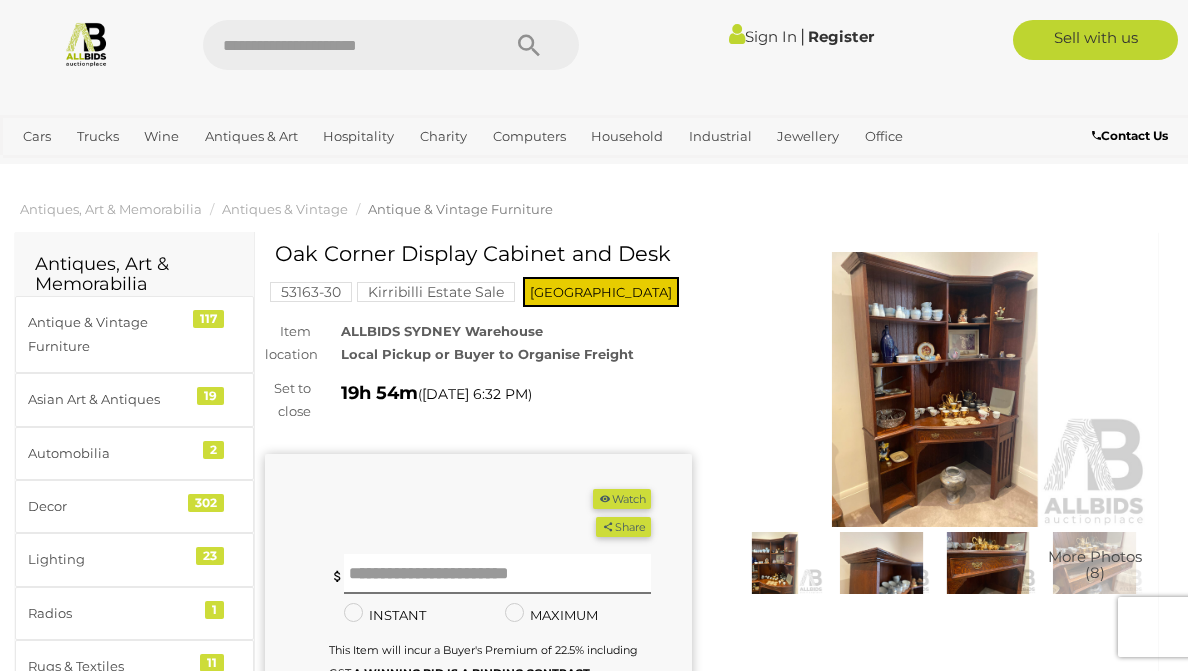 click at bounding box center [775, 563] 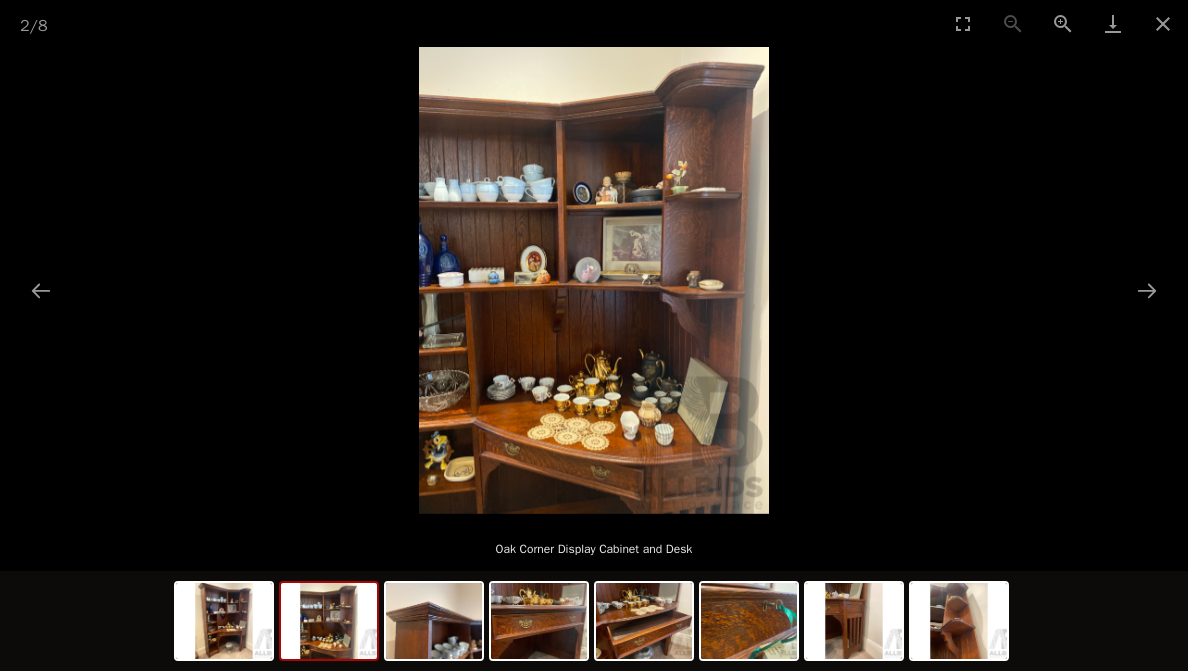 click at bounding box center (434, 621) 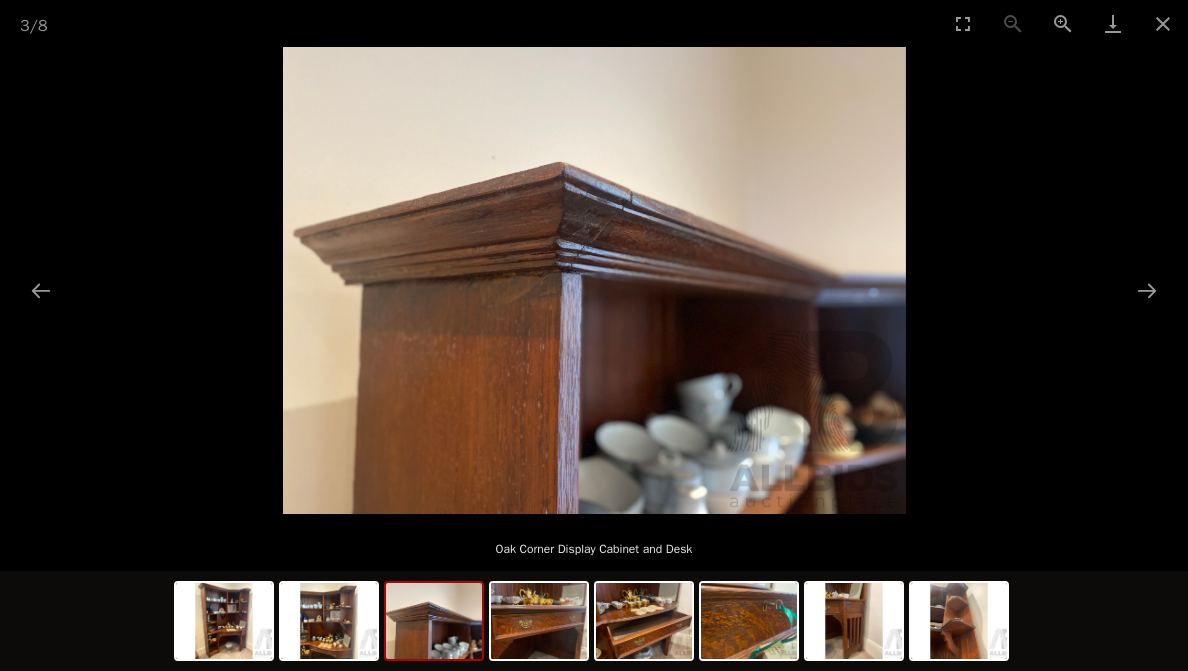 click at bounding box center [539, 621] 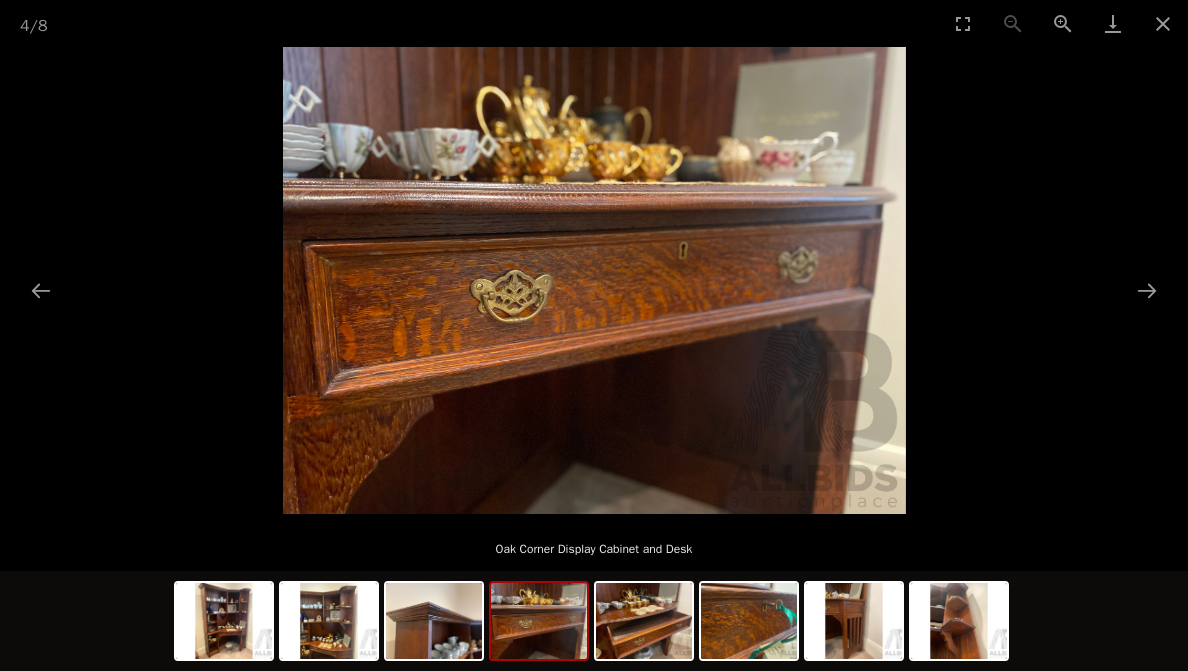 click at bounding box center (644, 621) 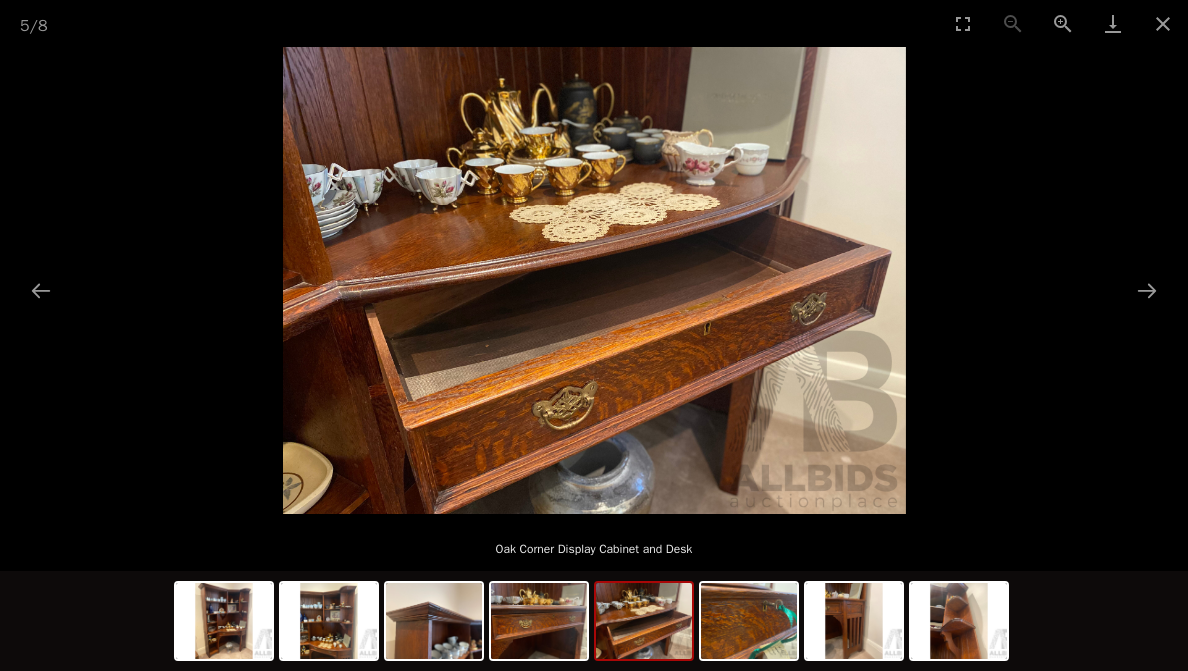 click at bounding box center [749, 621] 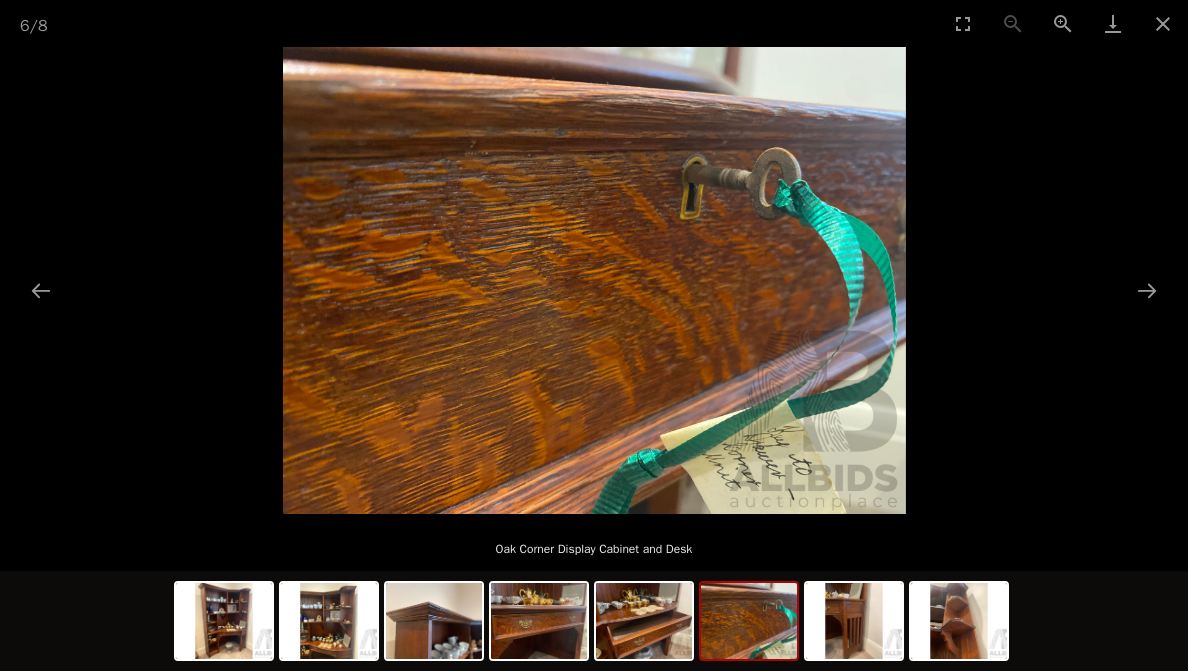 click at bounding box center [854, 621] 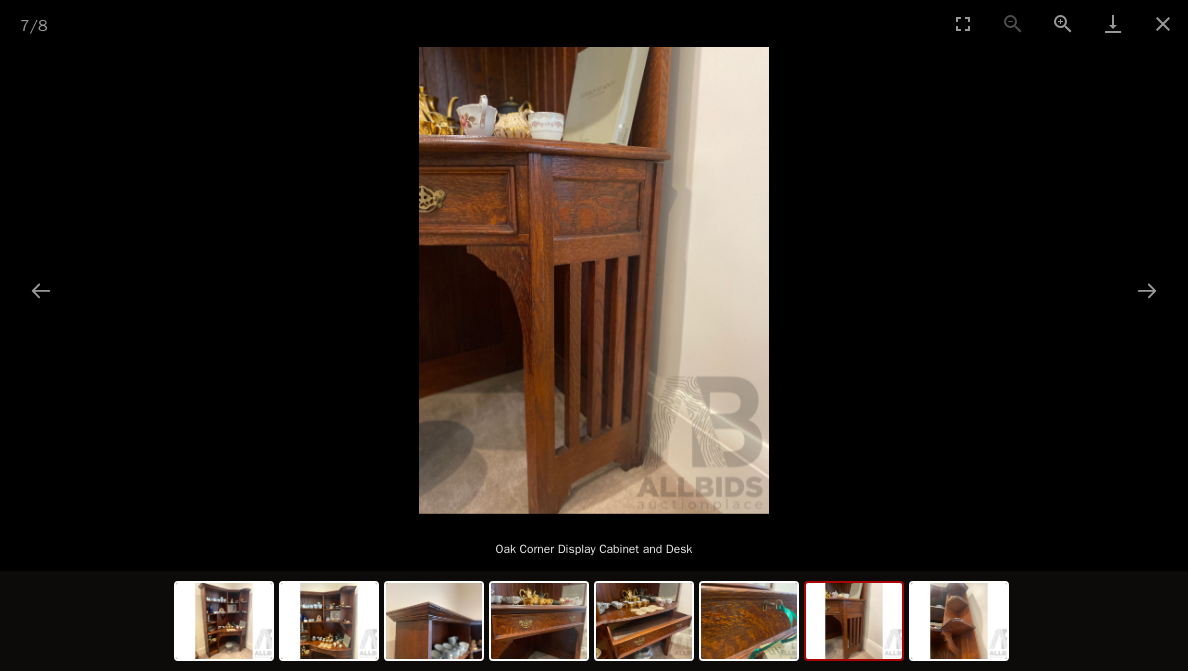 click at bounding box center (959, 621) 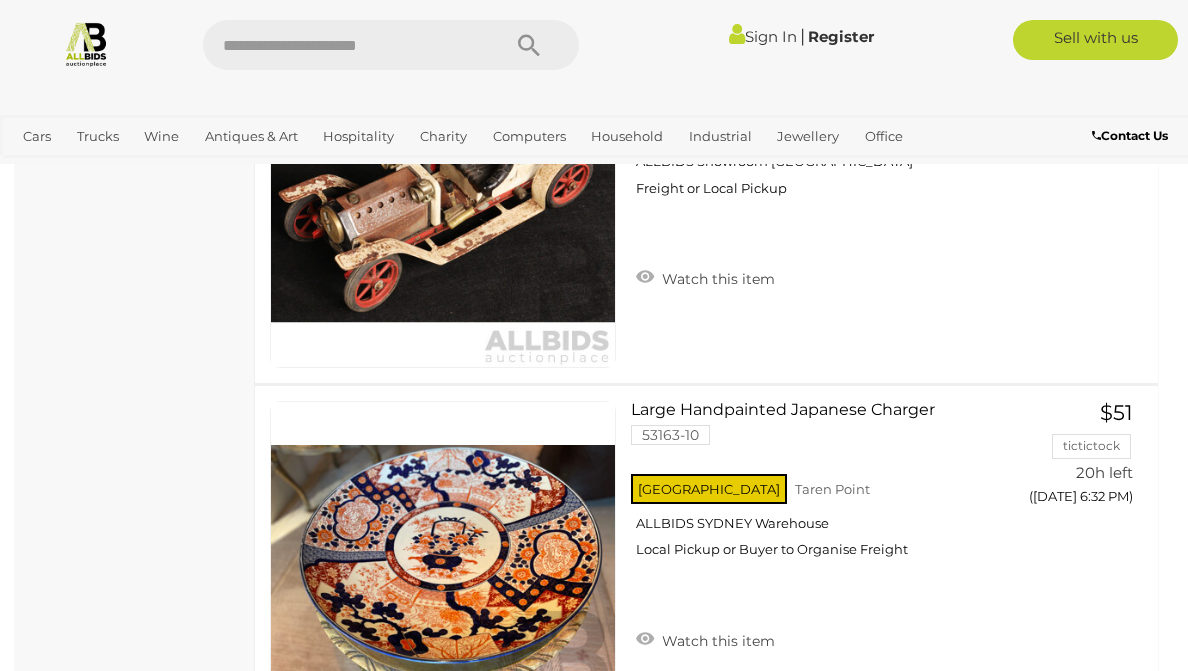 scroll, scrollTop: 2194, scrollLeft: 0, axis: vertical 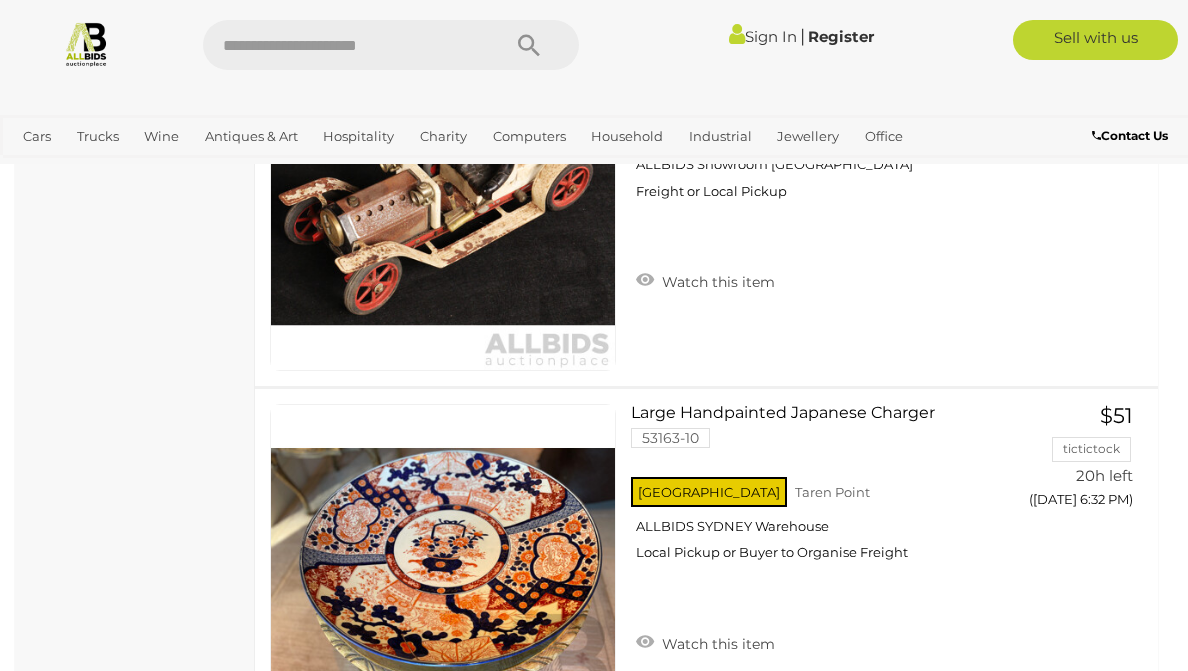 click on "Auctions Closing Today
Location" at bounding box center (135, 7605) 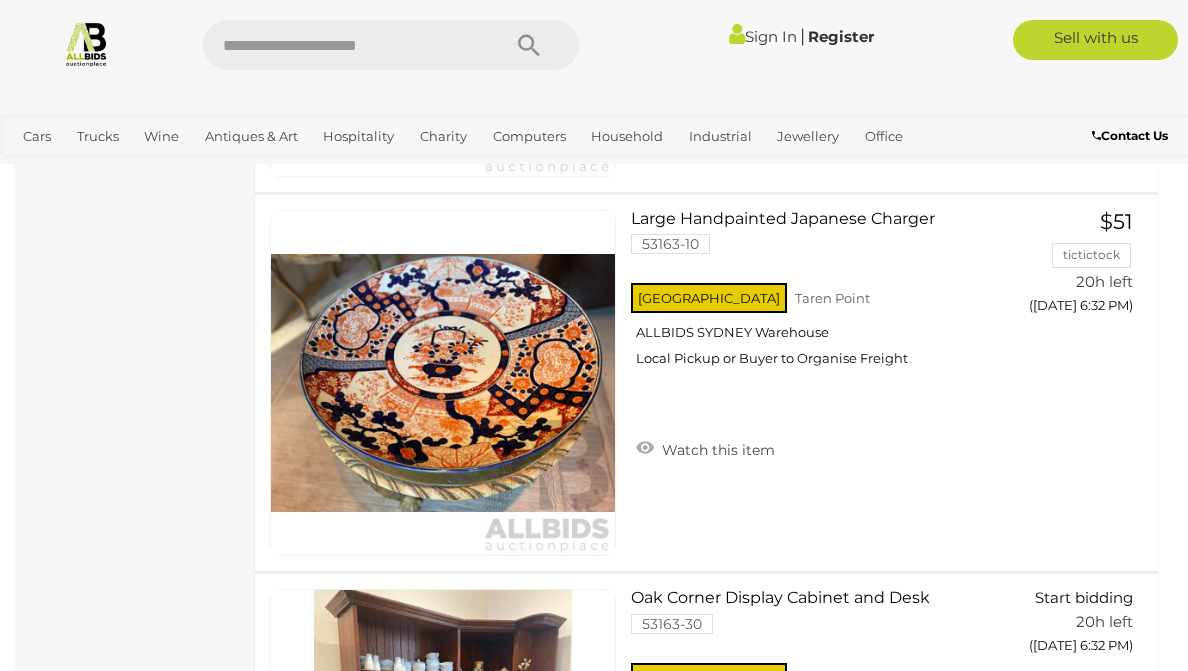 scroll, scrollTop: 2440, scrollLeft: 0, axis: vertical 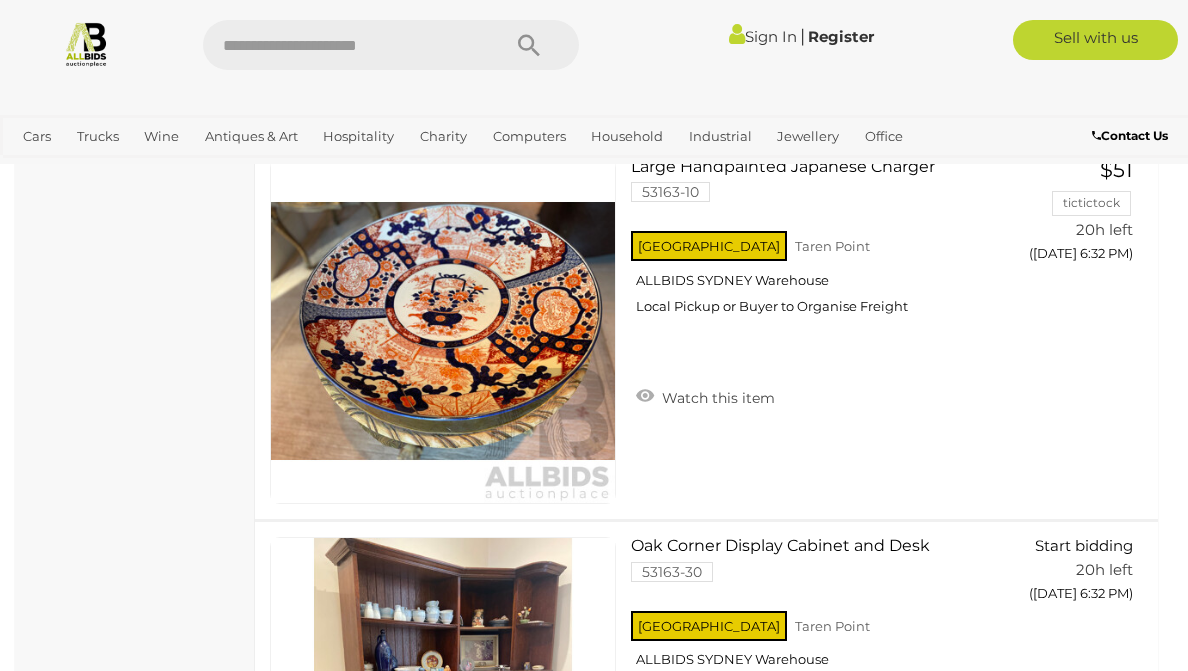 click at bounding box center [443, 1089] 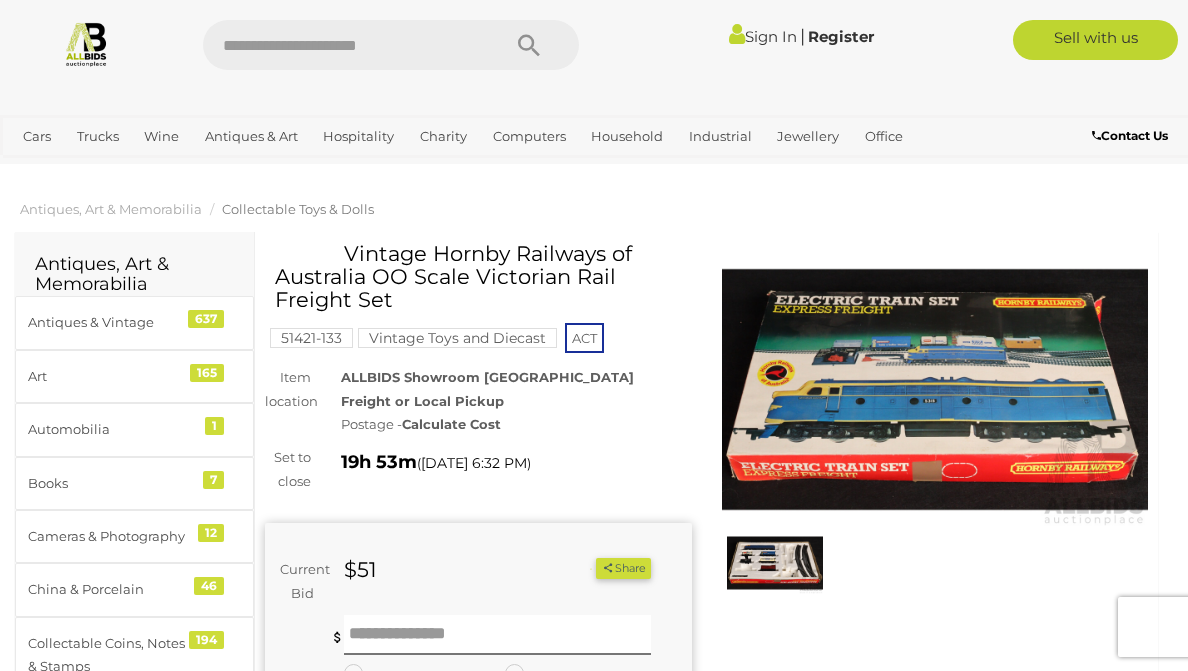 scroll, scrollTop: 0, scrollLeft: 0, axis: both 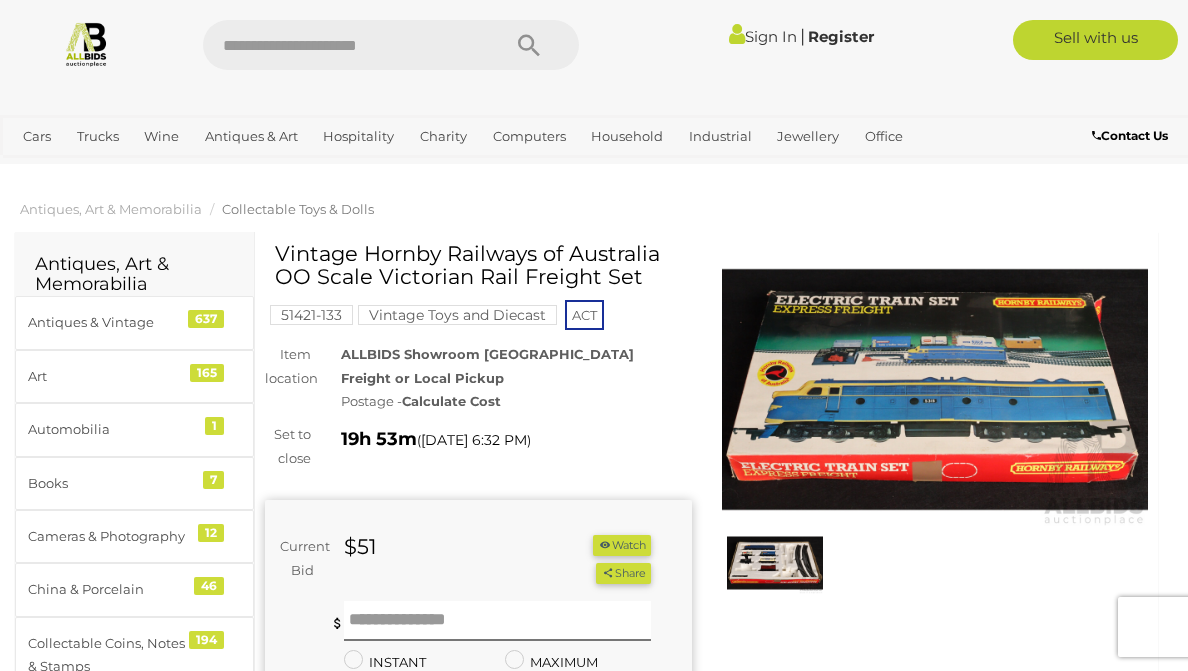 click at bounding box center [775, 563] 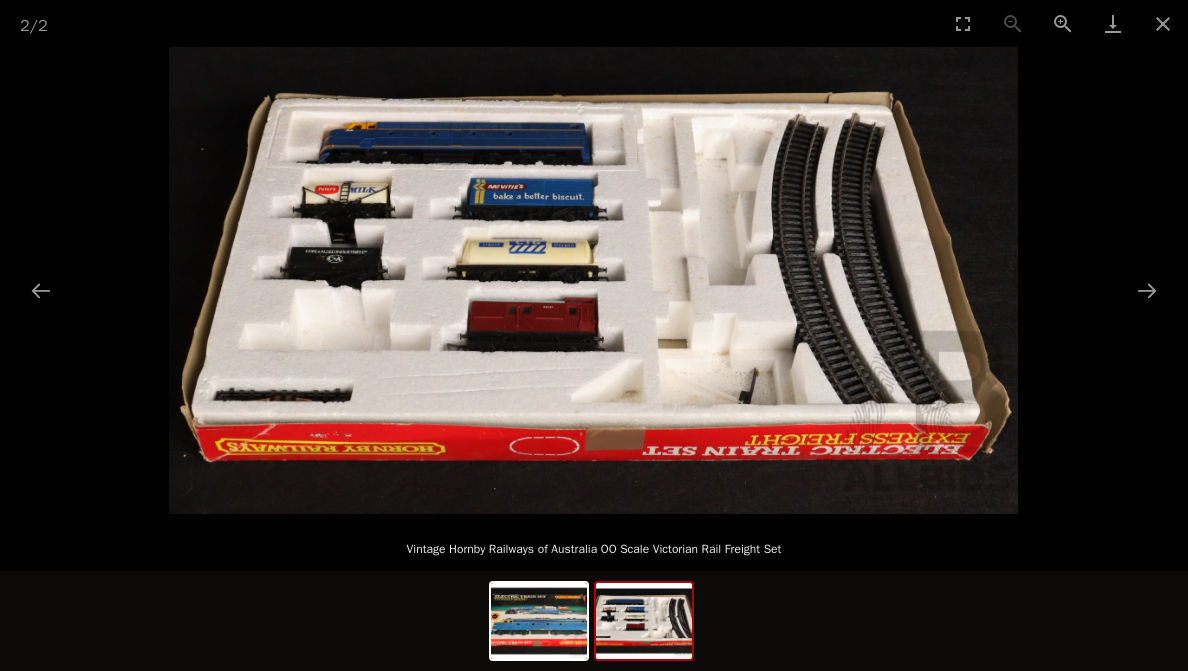 click at bounding box center [539, 621] 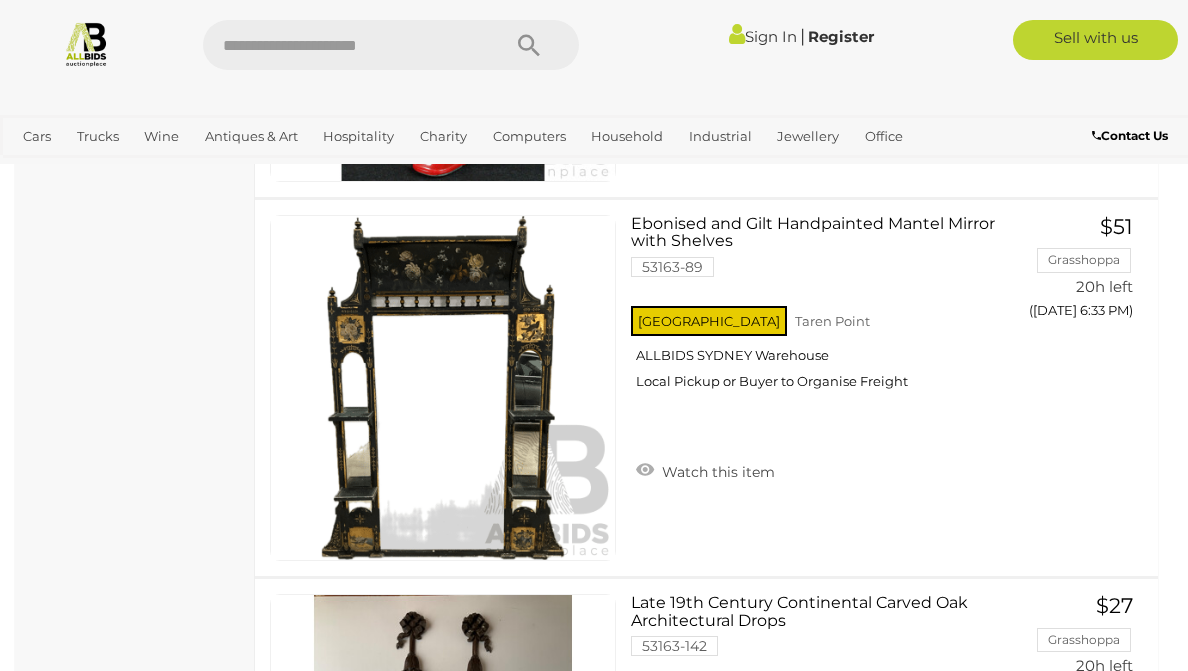 scroll, scrollTop: 3900, scrollLeft: 0, axis: vertical 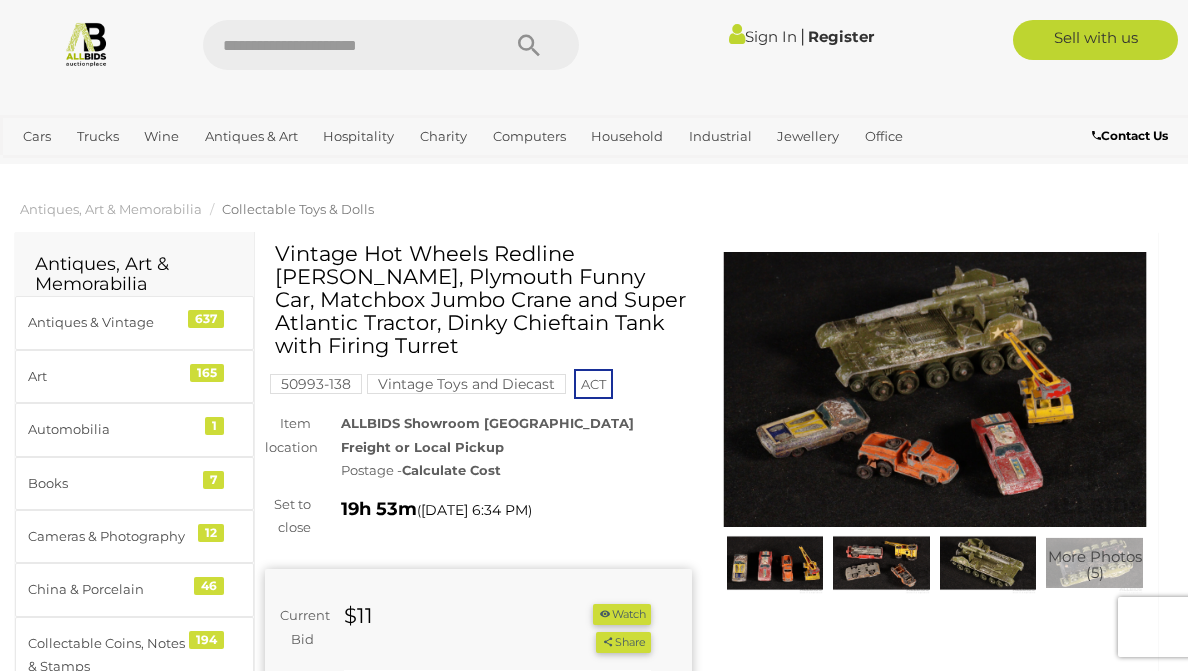 click at bounding box center [775, 563] 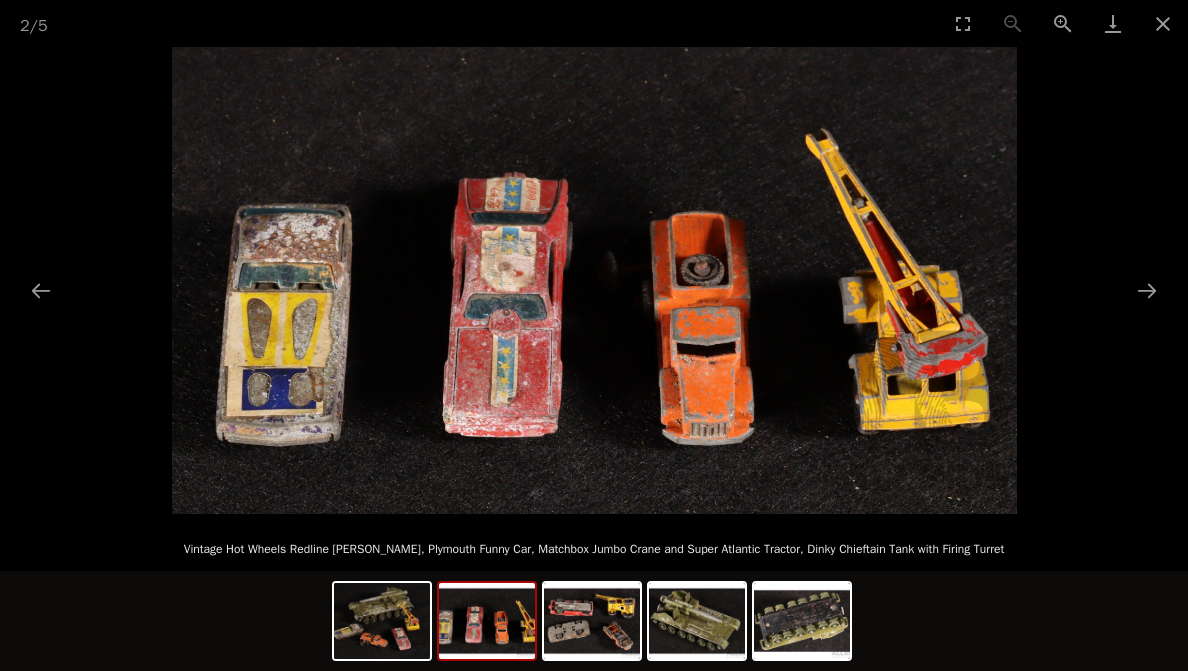 click at bounding box center [592, 621] 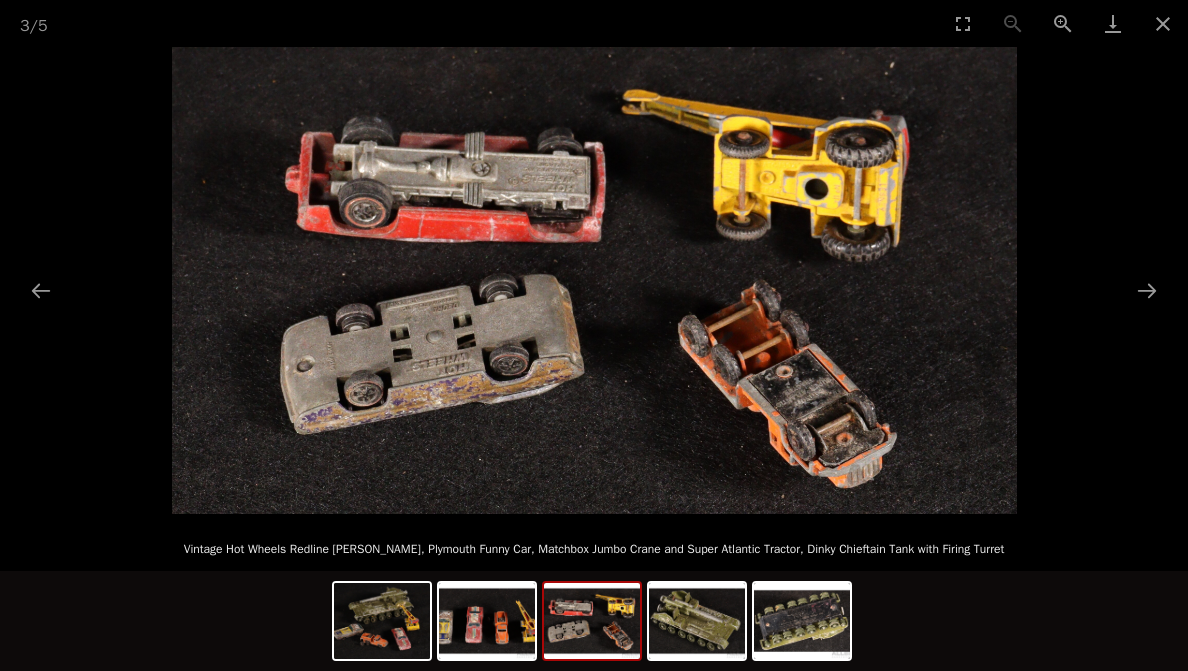 click at bounding box center [697, 621] 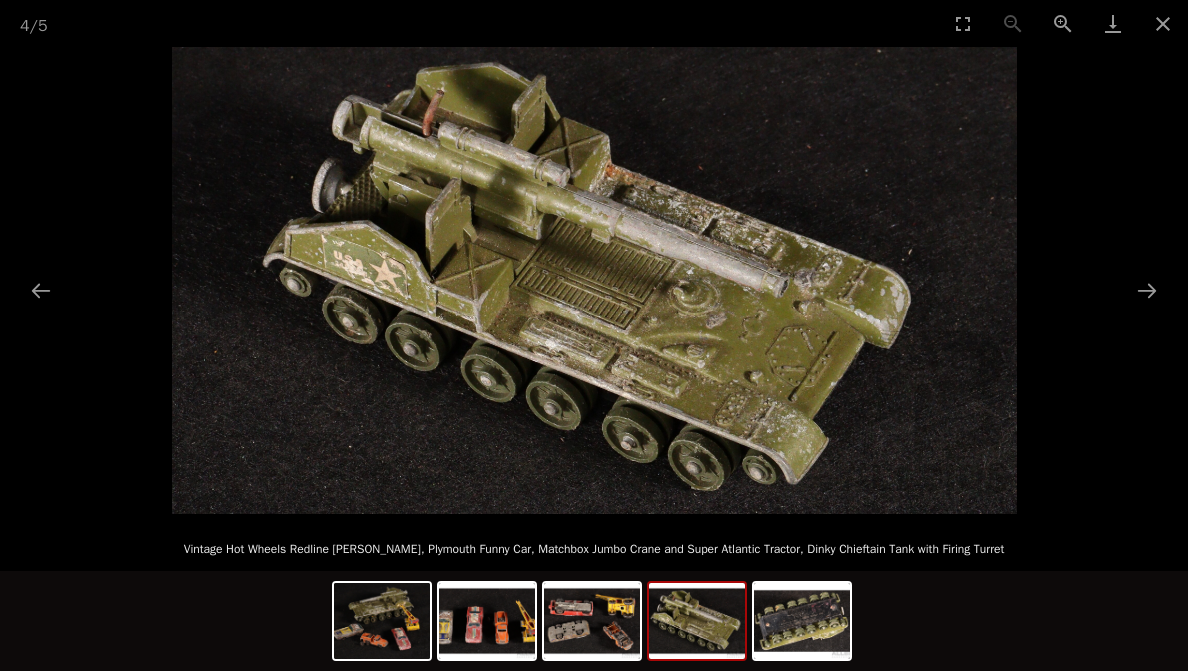click at bounding box center [802, 621] 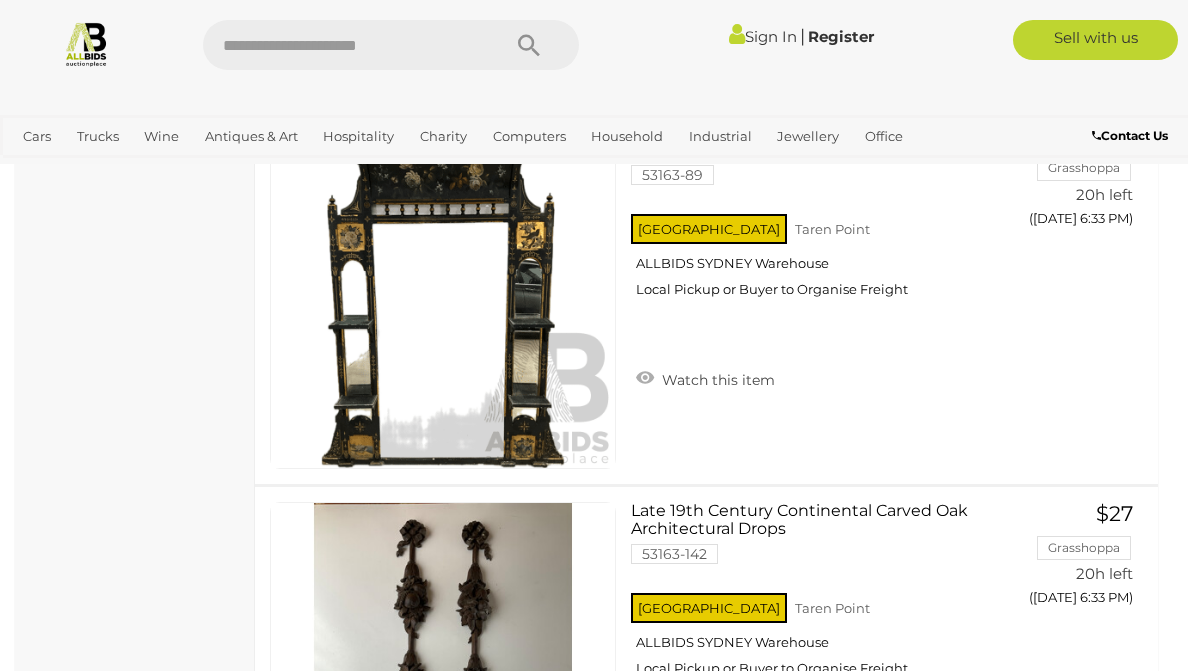 scroll, scrollTop: 3972, scrollLeft: 0, axis: vertical 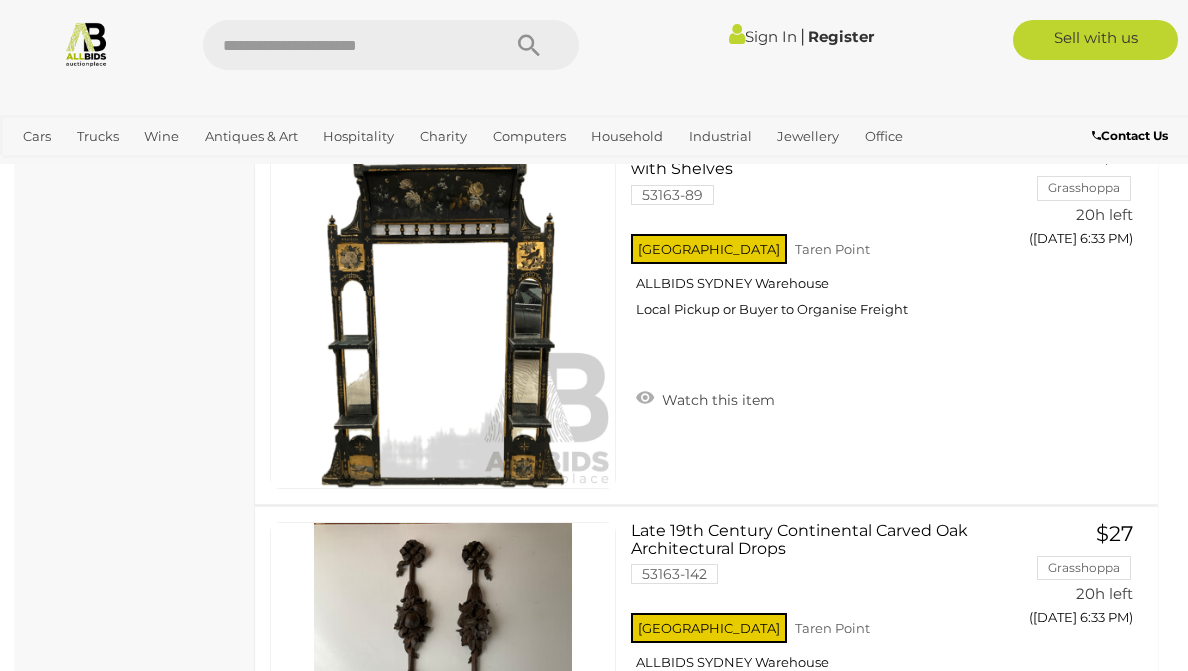 click at bounding box center [645, 1571] 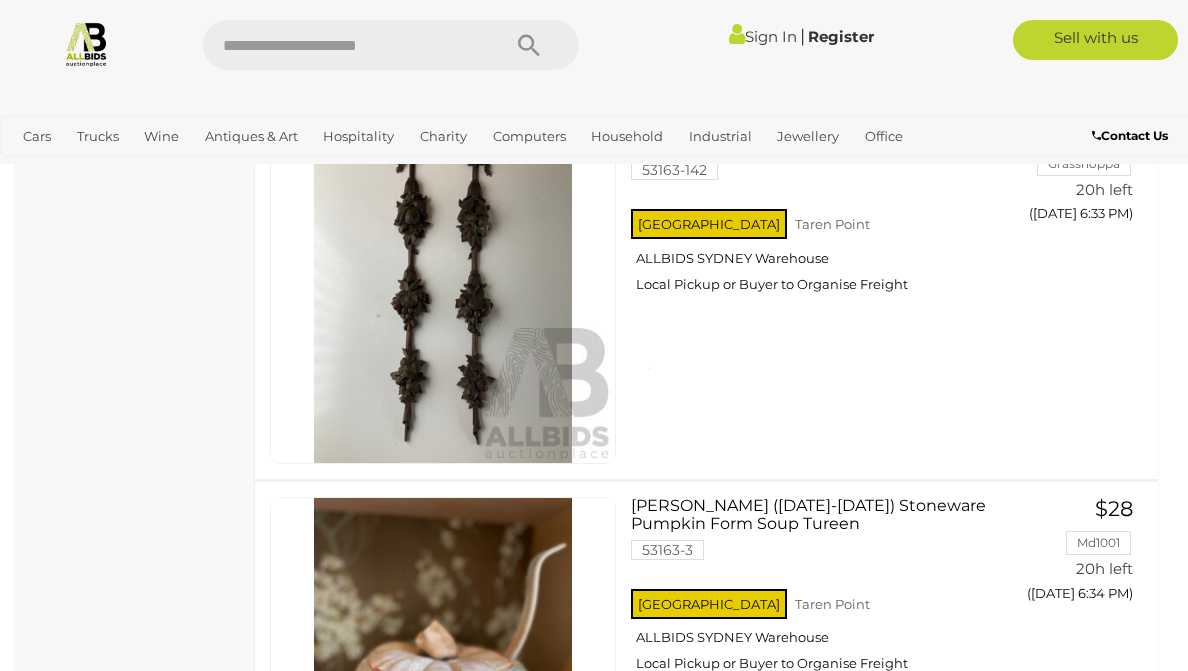 scroll, scrollTop: 4423, scrollLeft: 0, axis: vertical 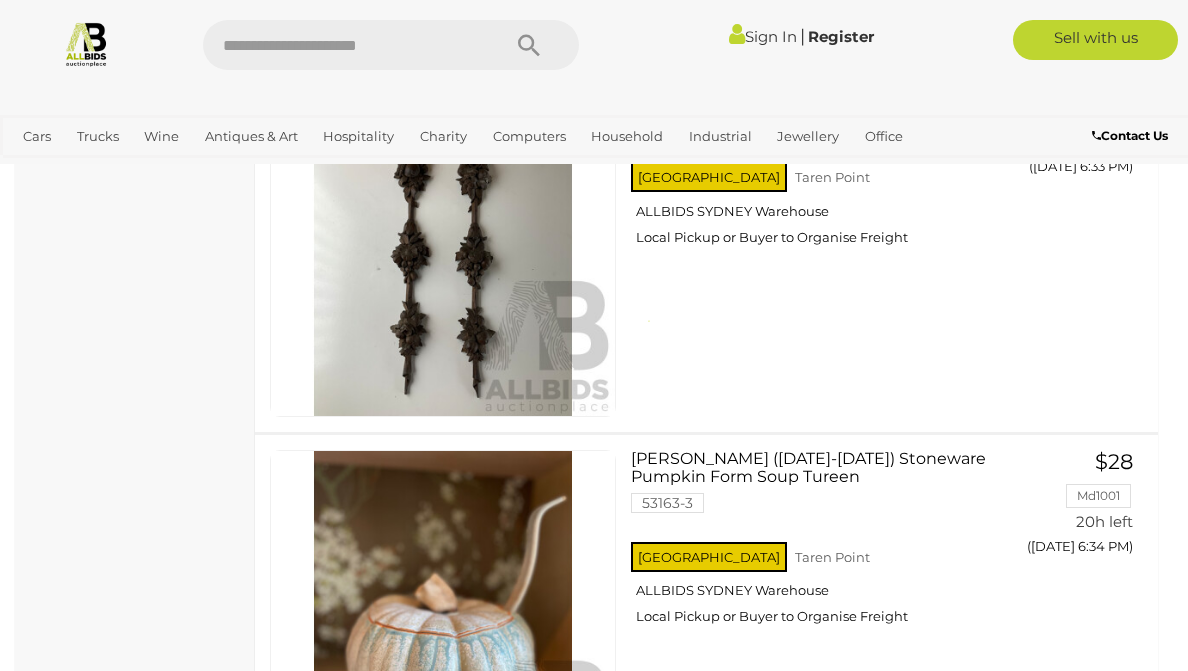 click at bounding box center [443, 1761] 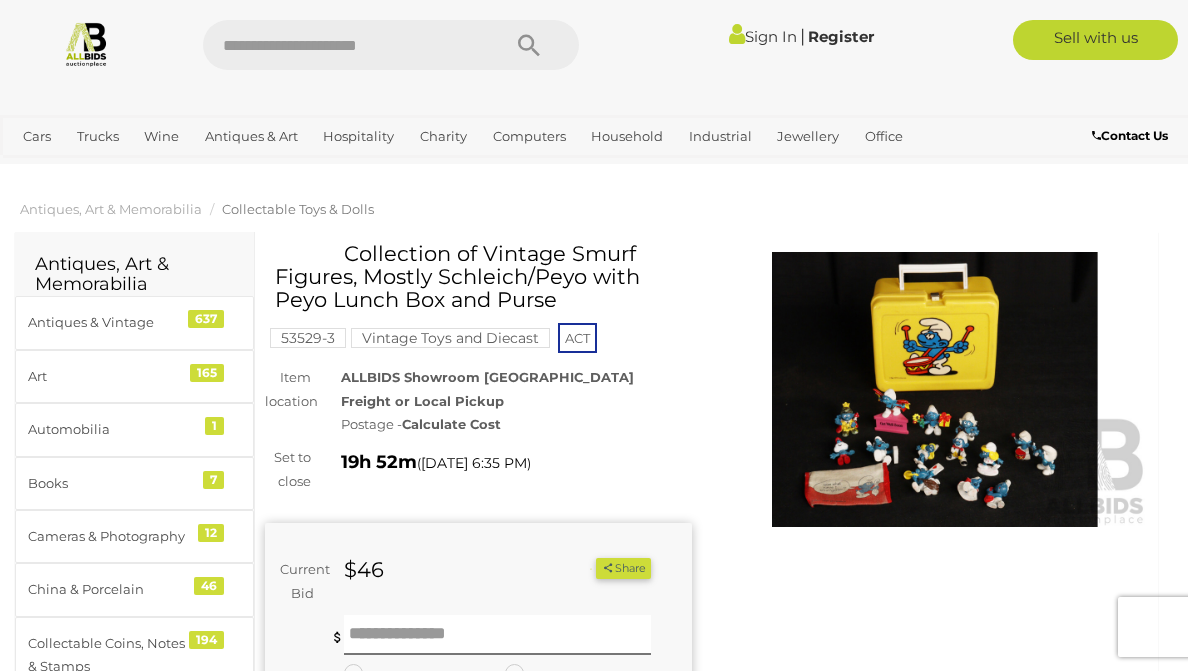 scroll, scrollTop: 0, scrollLeft: 0, axis: both 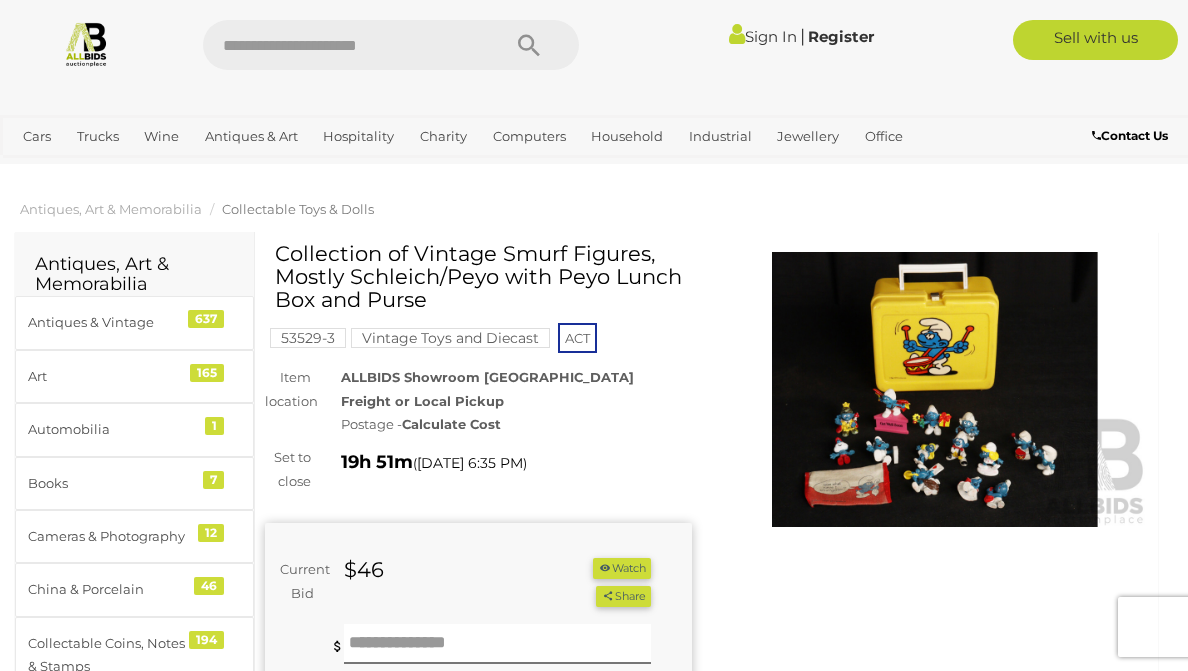 click at bounding box center (935, 389) 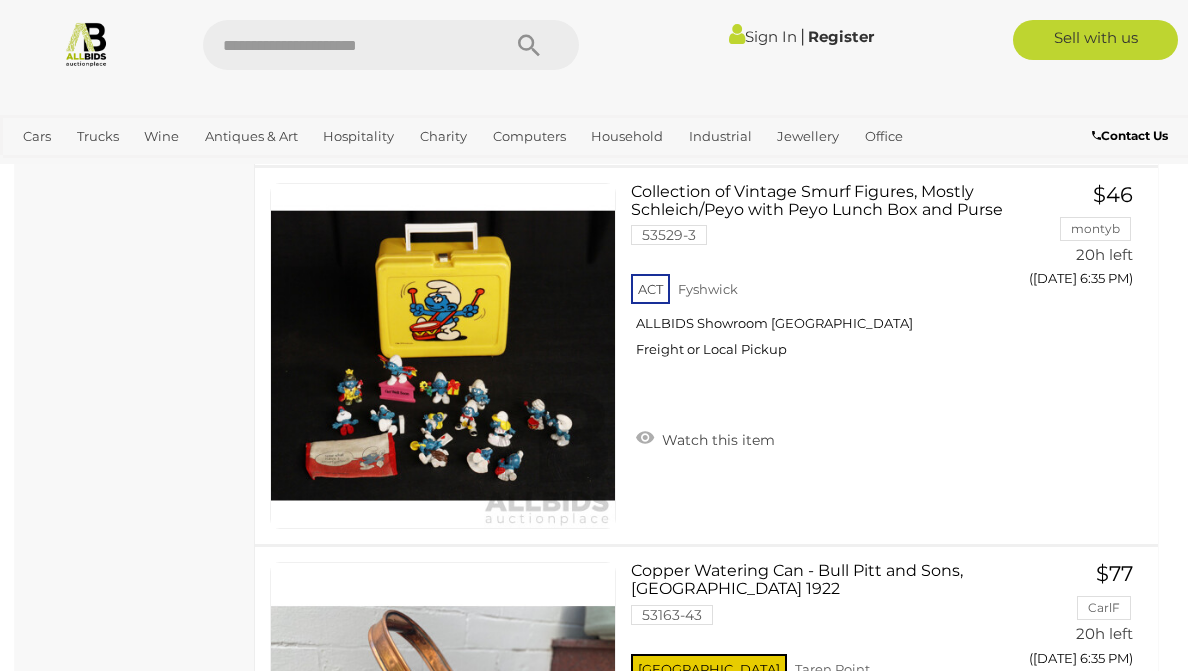 scroll, scrollTop: 5831, scrollLeft: 0, axis: vertical 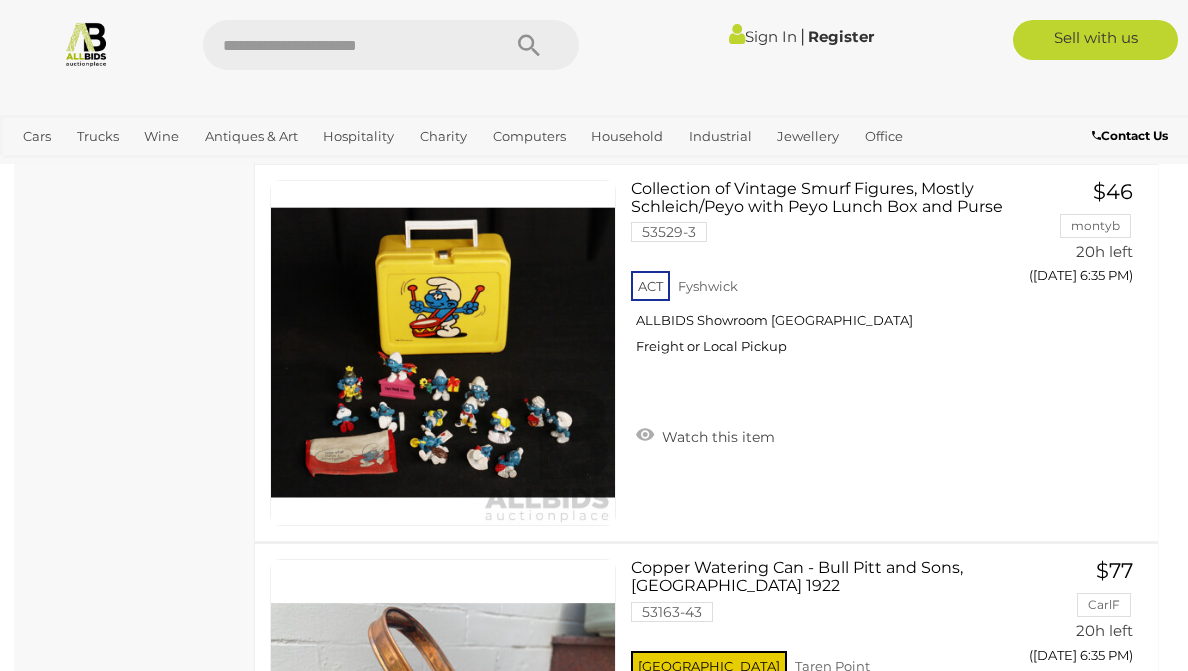 click at bounding box center (443, 1870) 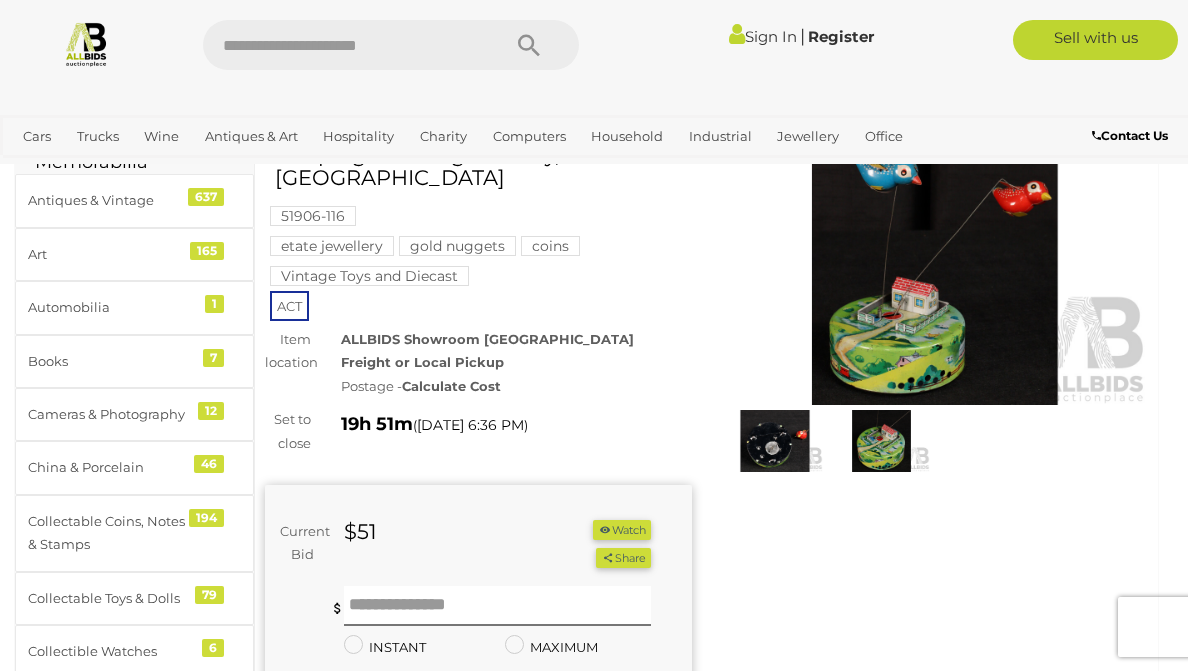 scroll, scrollTop: 124, scrollLeft: 0, axis: vertical 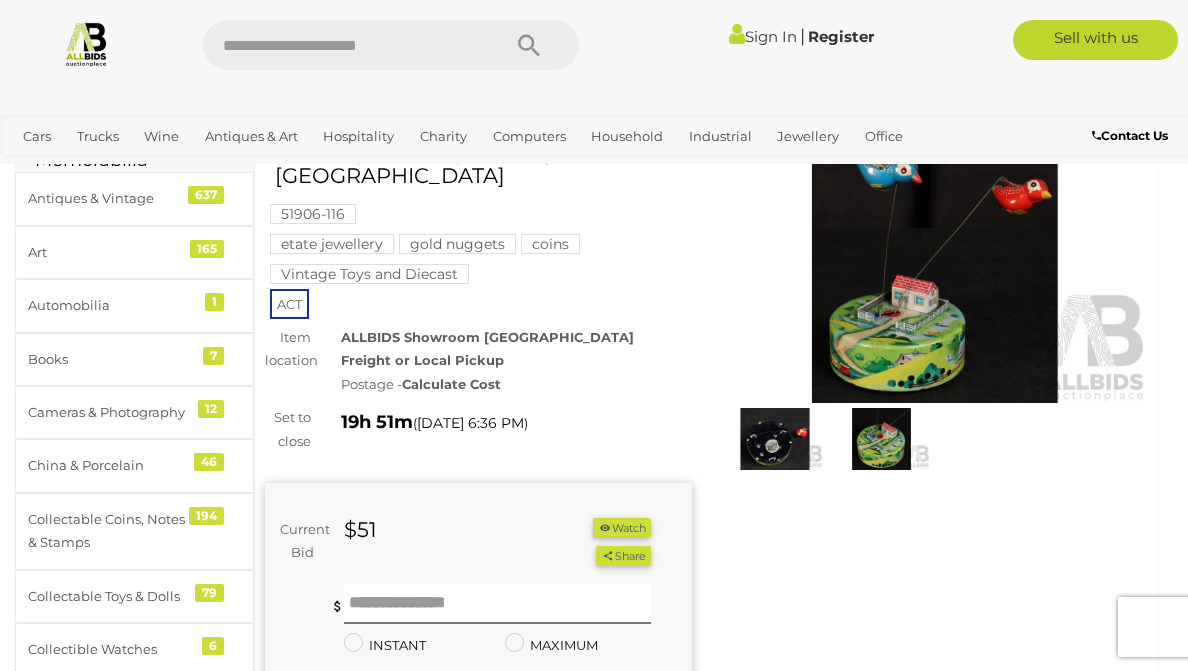 click at bounding box center (935, 265) 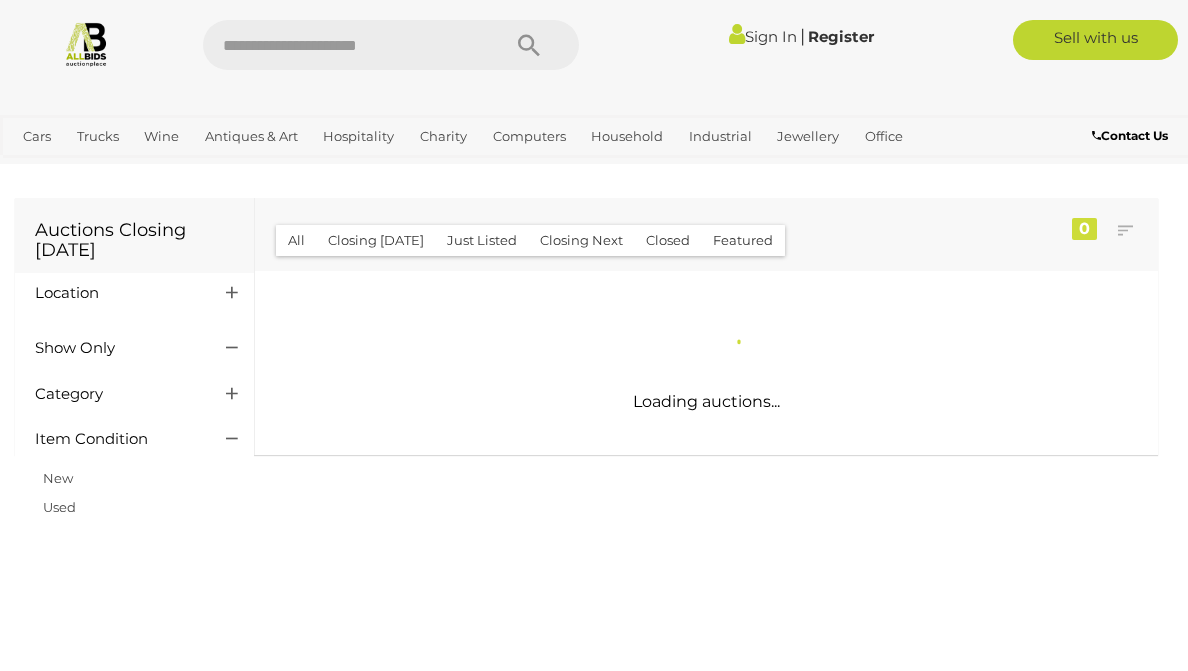 scroll, scrollTop: 5929, scrollLeft: 0, axis: vertical 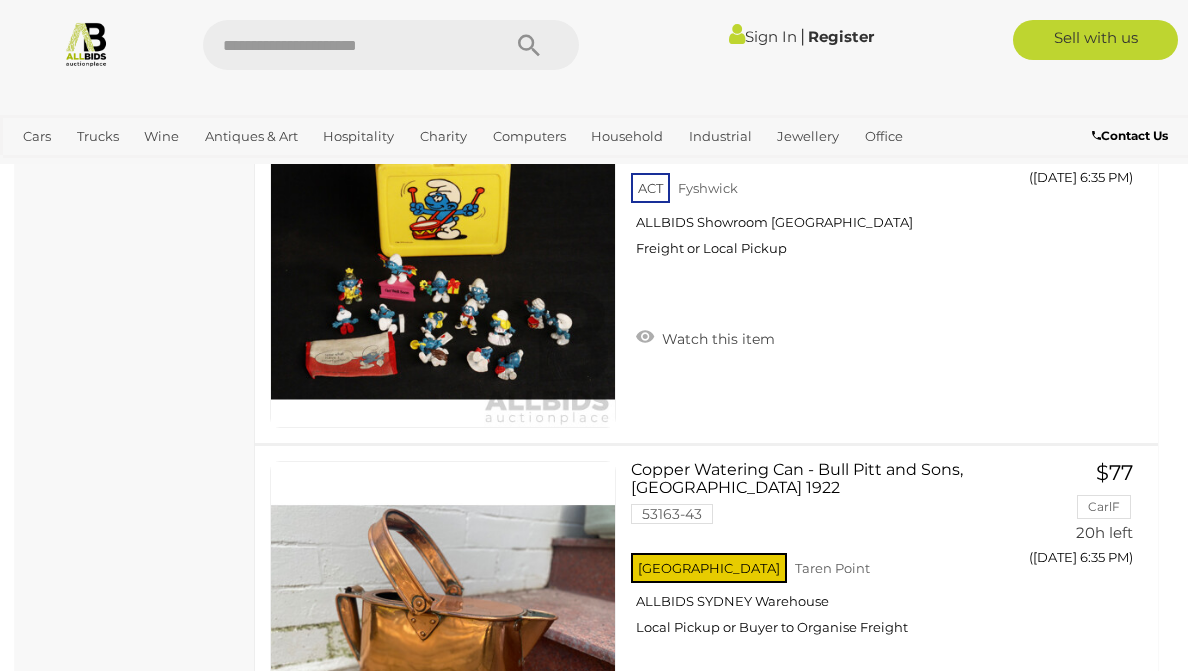 click at bounding box center (645, 1872) 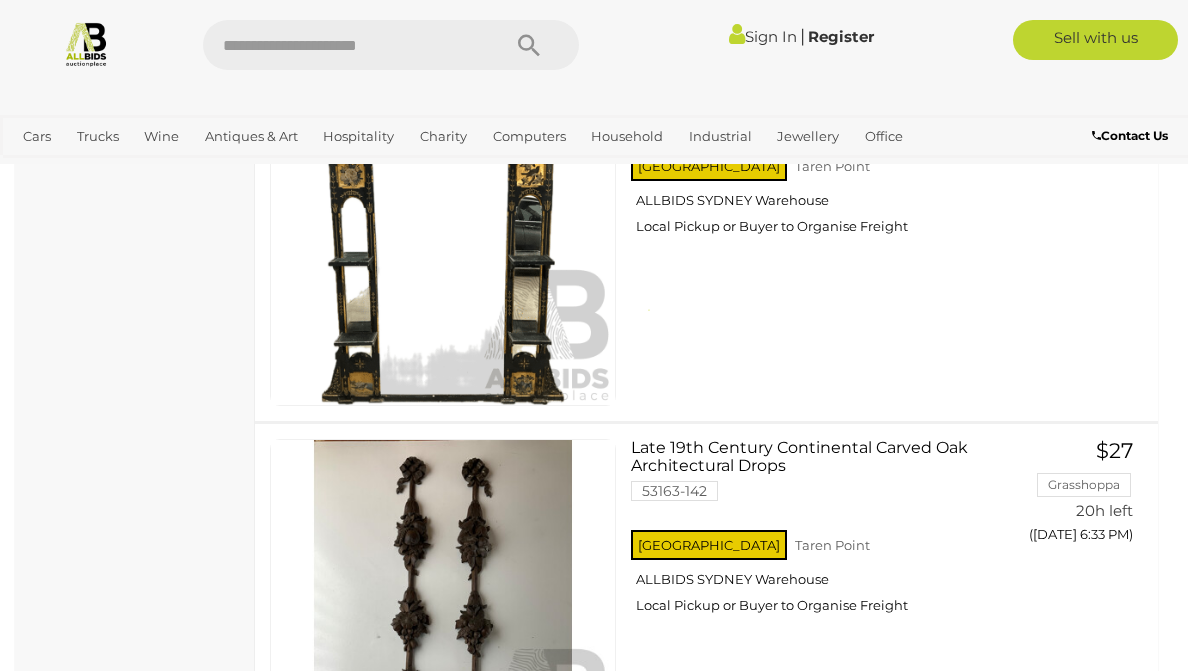 scroll, scrollTop: 4047, scrollLeft: 0, axis: vertical 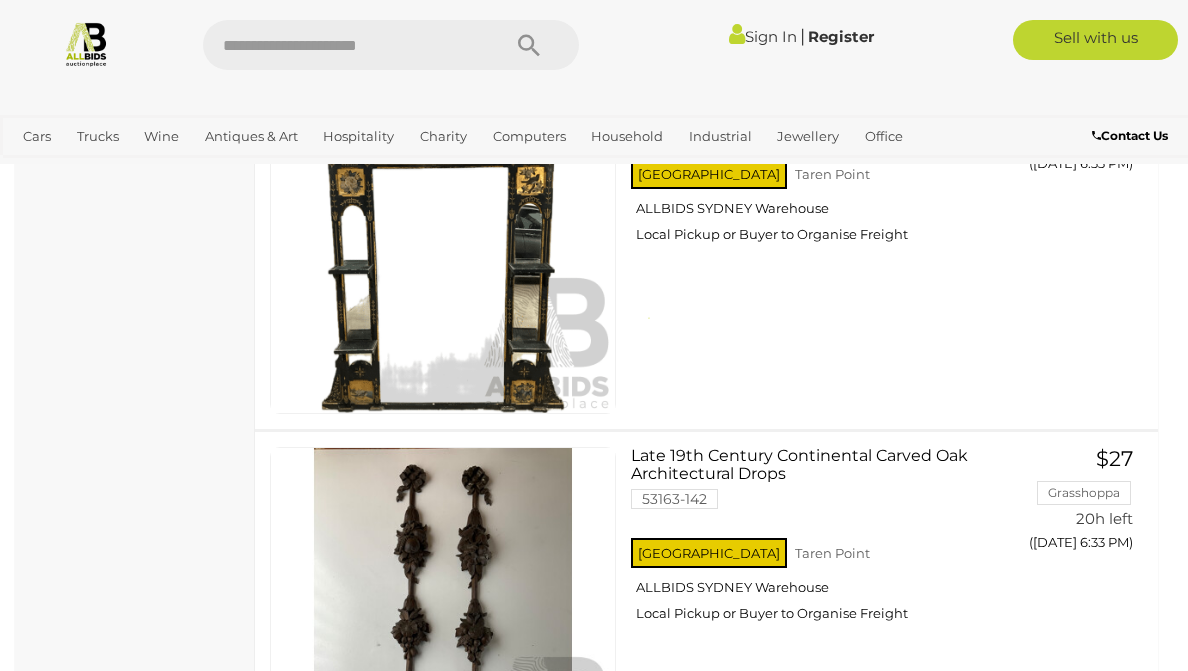 click at bounding box center [0, 0] 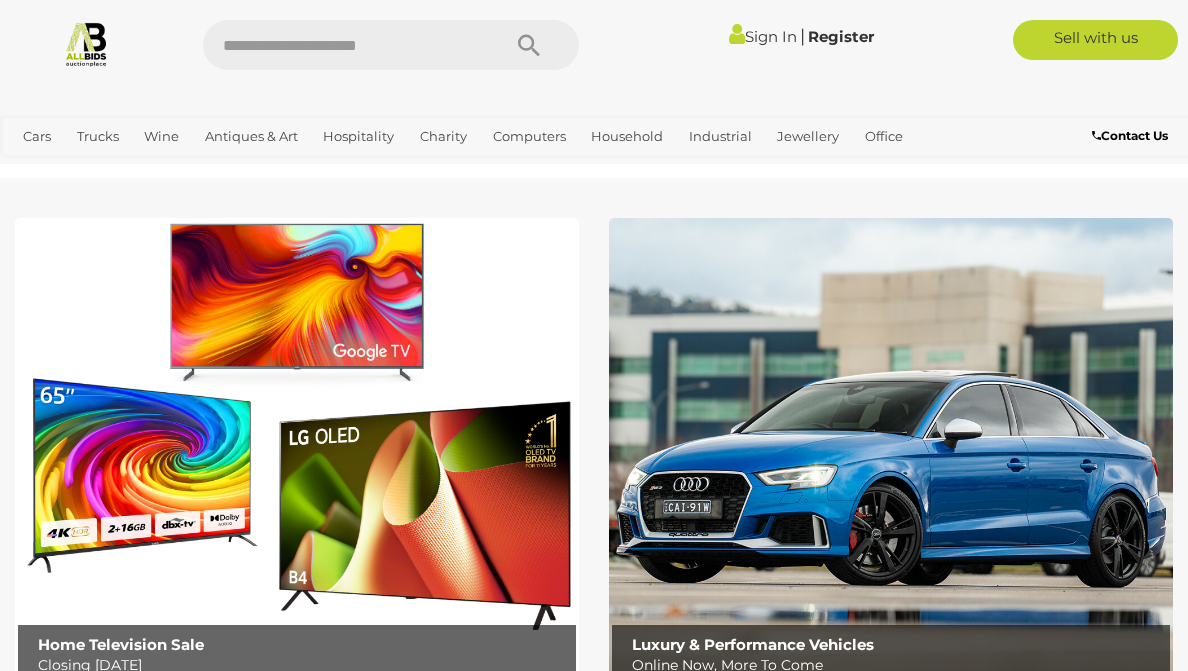 scroll, scrollTop: 0, scrollLeft: 0, axis: both 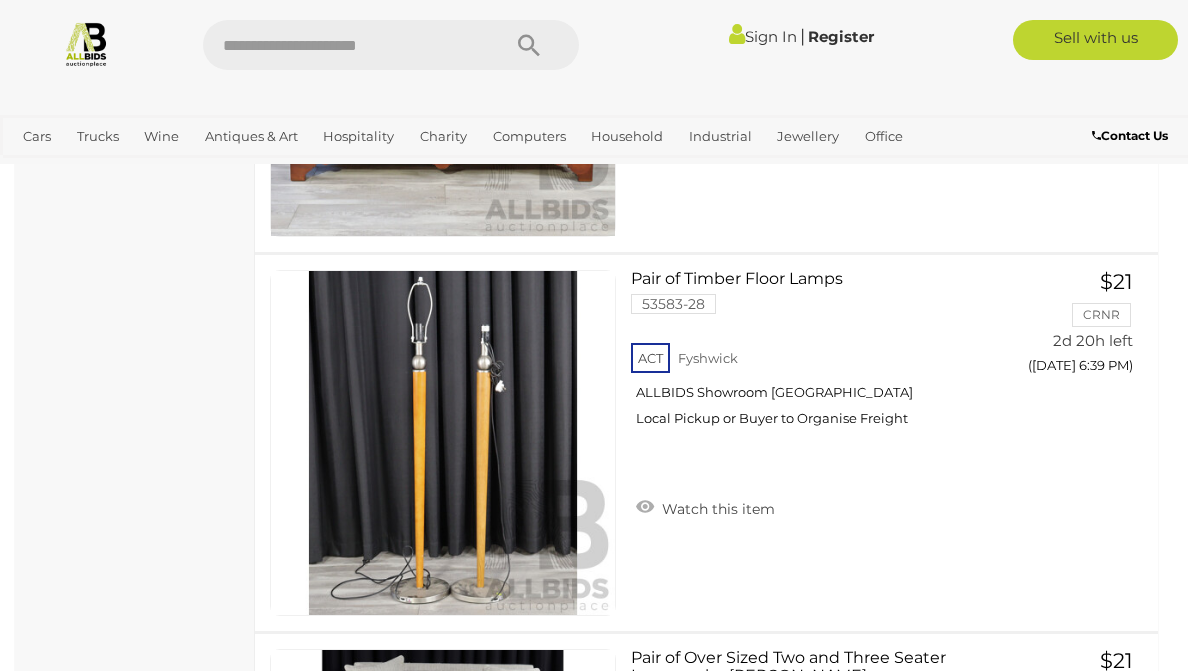 click at bounding box center [645, 922] 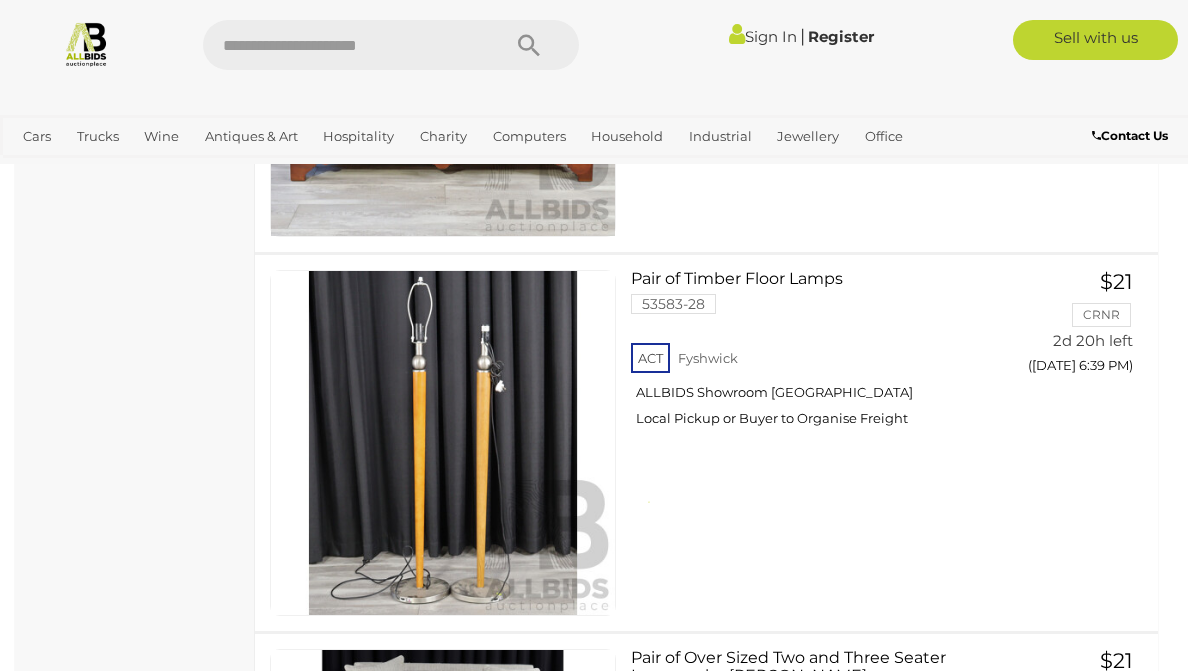 click at bounding box center [443, 822] 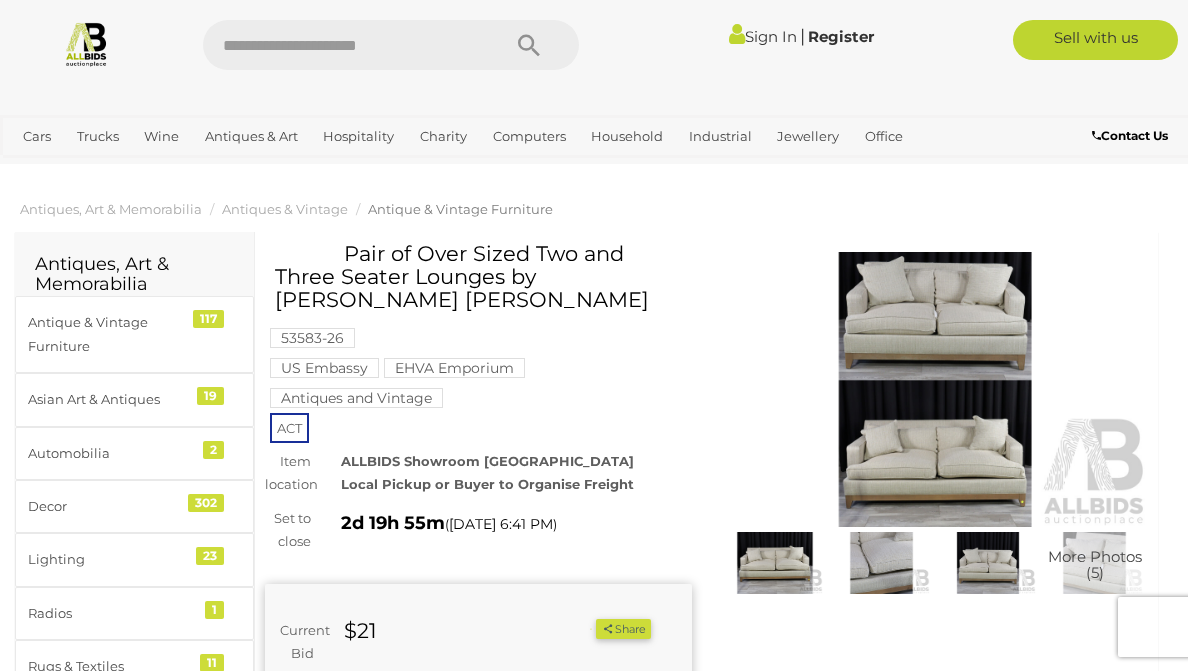 scroll, scrollTop: 0, scrollLeft: 0, axis: both 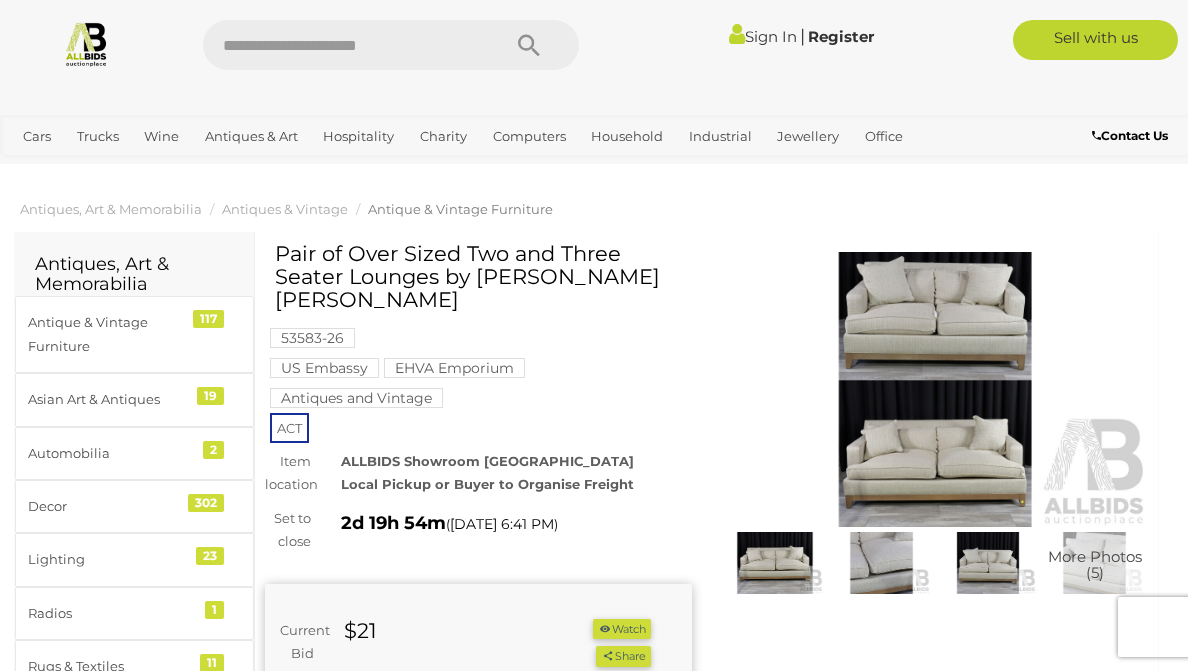 click at bounding box center [935, 389] 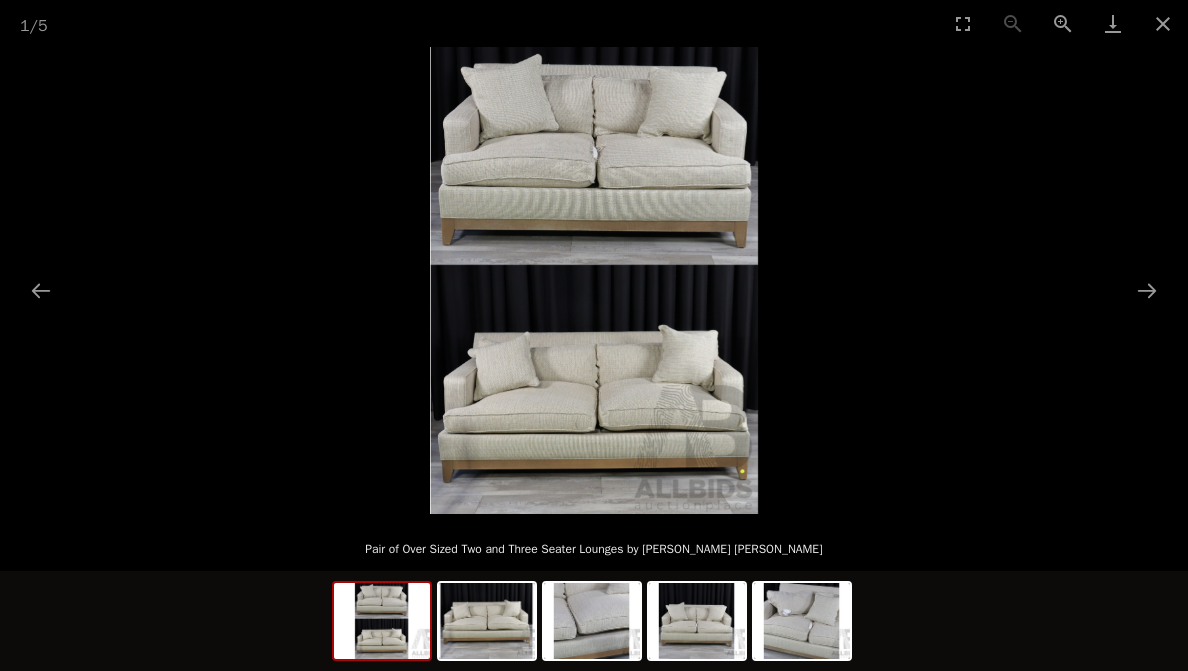 click at bounding box center [592, 621] 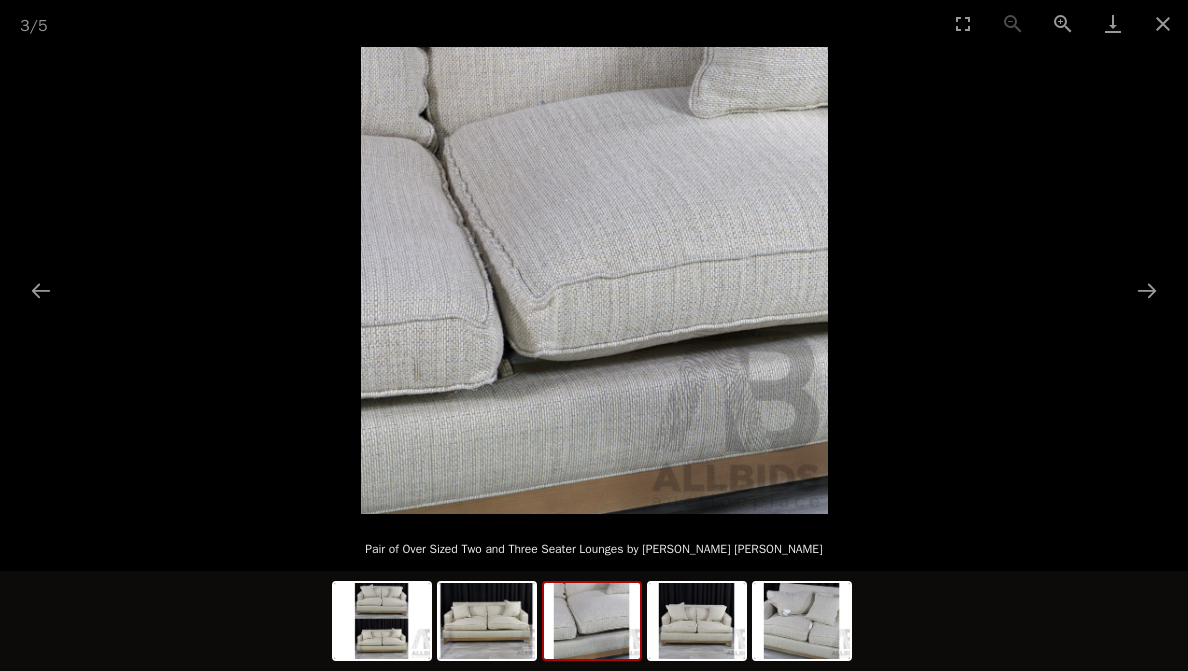 click at bounding box center [697, 621] 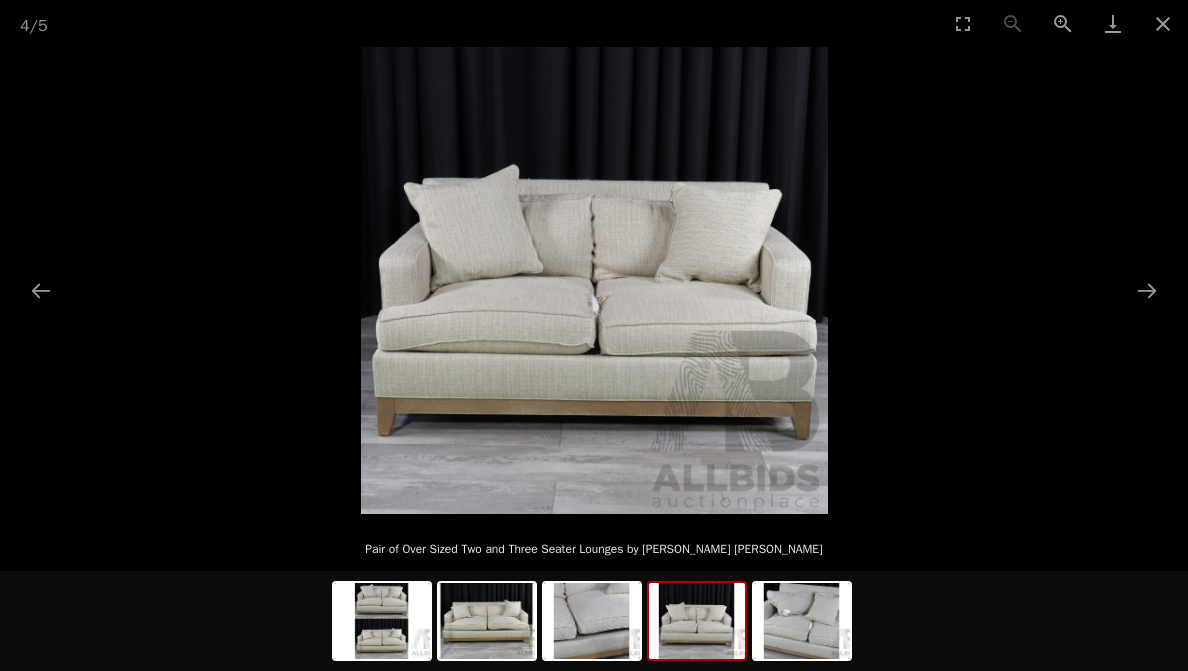 click at bounding box center (802, 621) 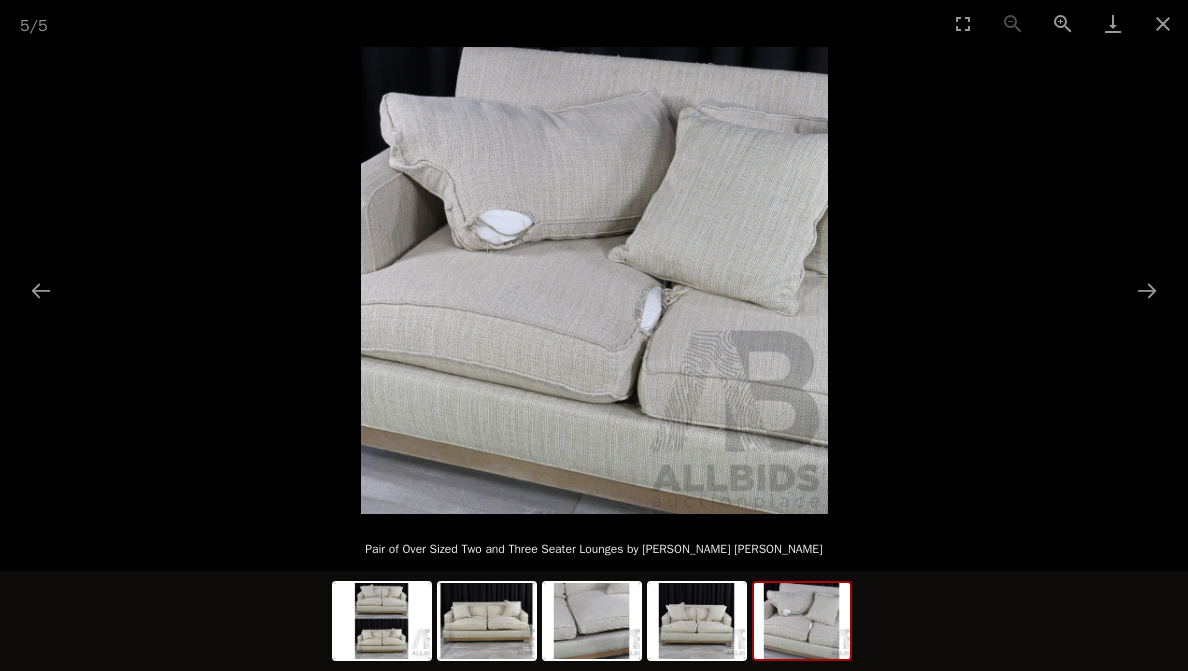 click at bounding box center [382, 621] 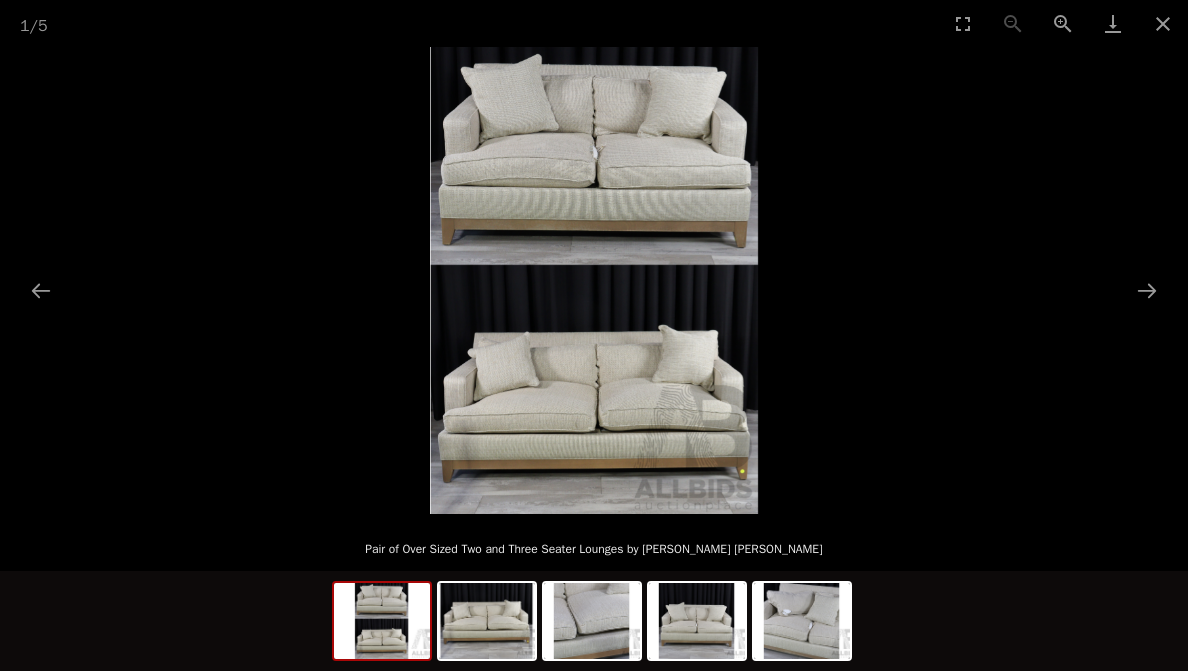 click at bounding box center [592, 621] 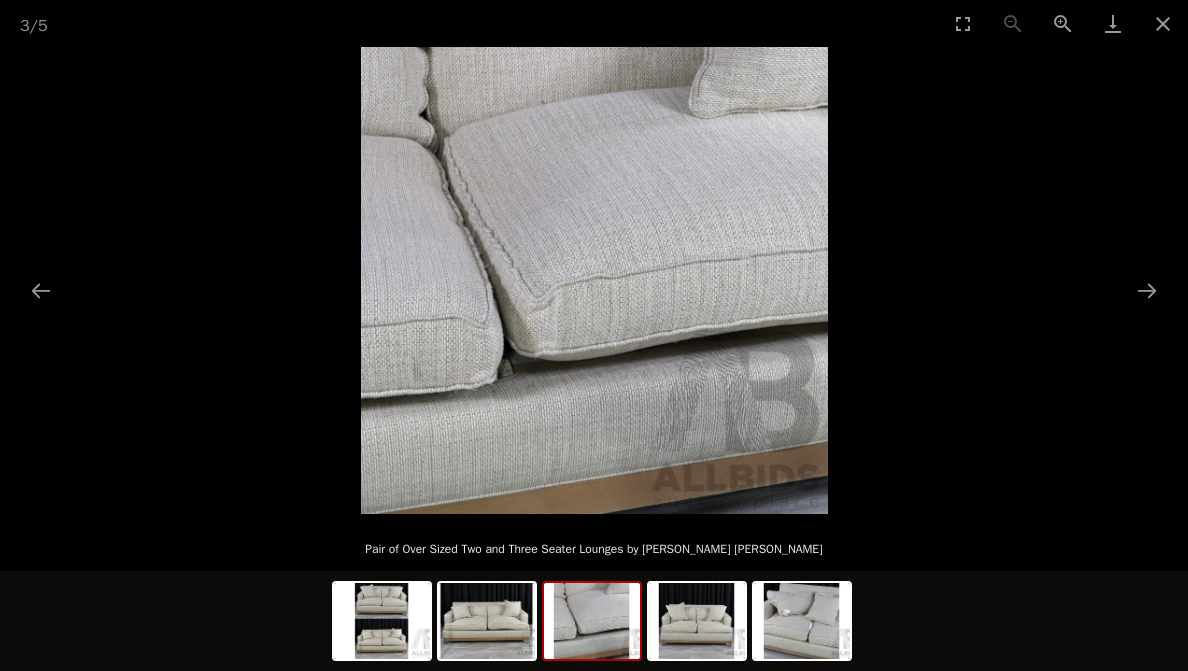 click at bounding box center (697, 621) 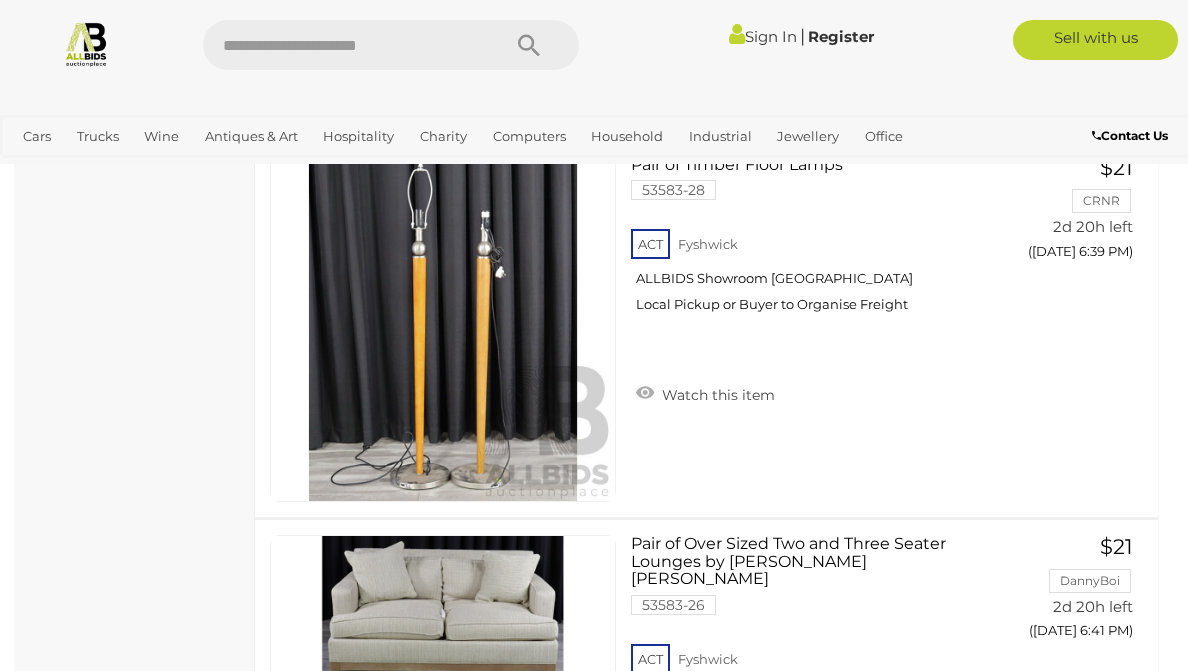scroll, scrollTop: 1525, scrollLeft: 0, axis: vertical 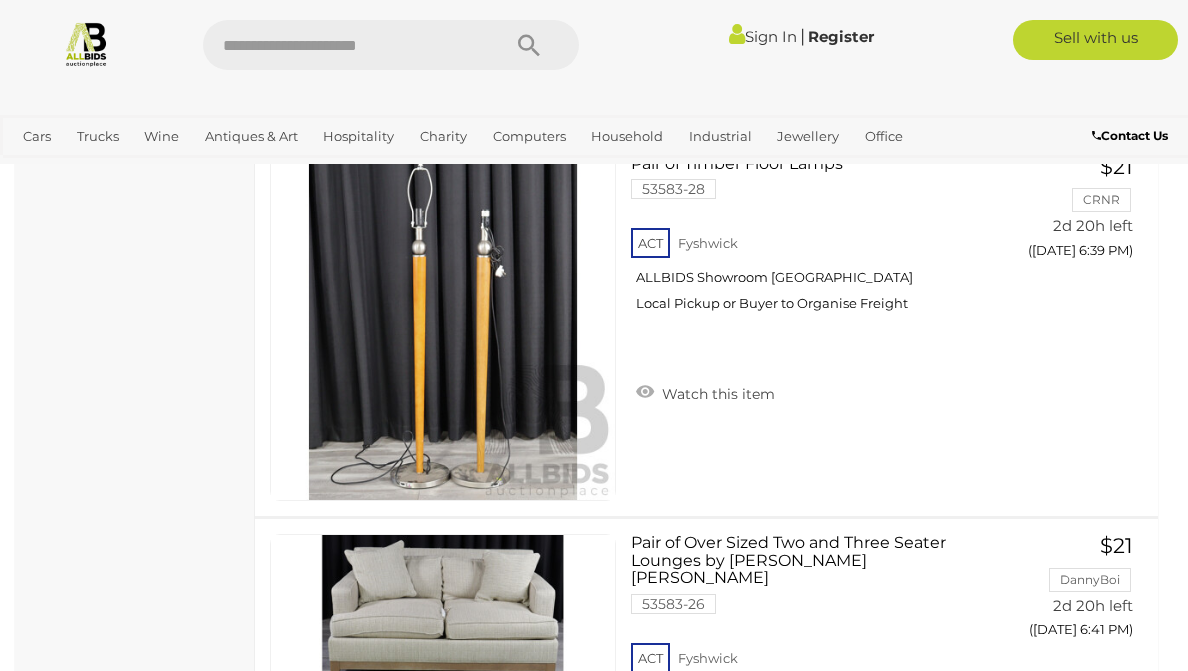 click at bounding box center (645, 807) 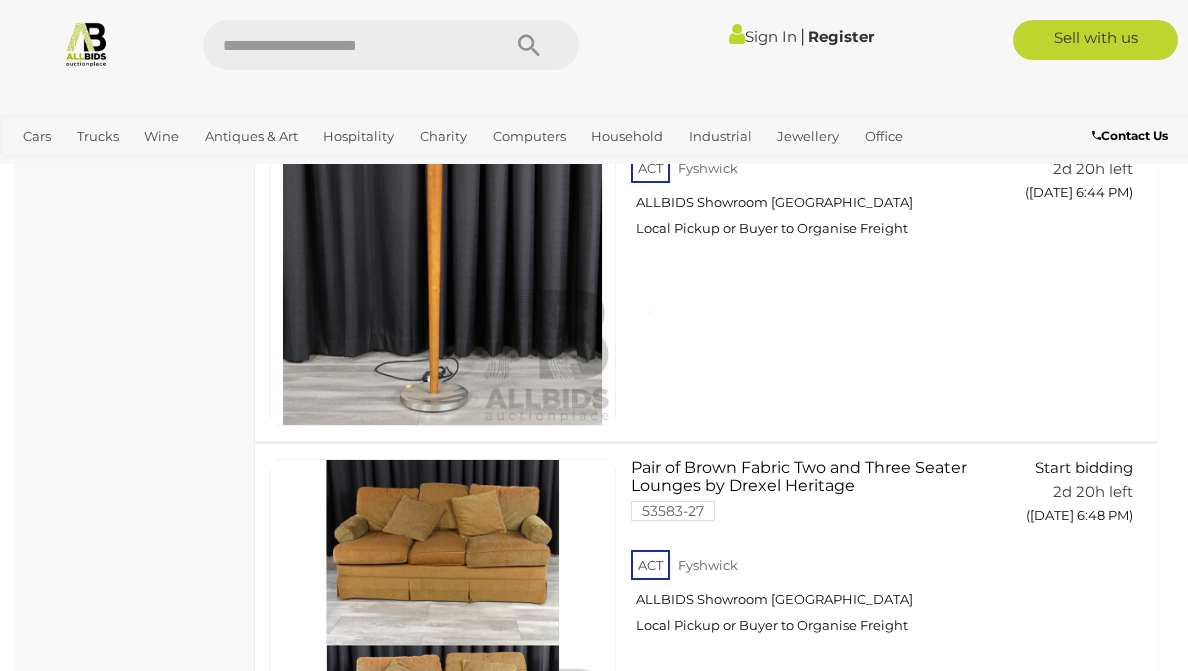 scroll, scrollTop: 3116, scrollLeft: 0, axis: vertical 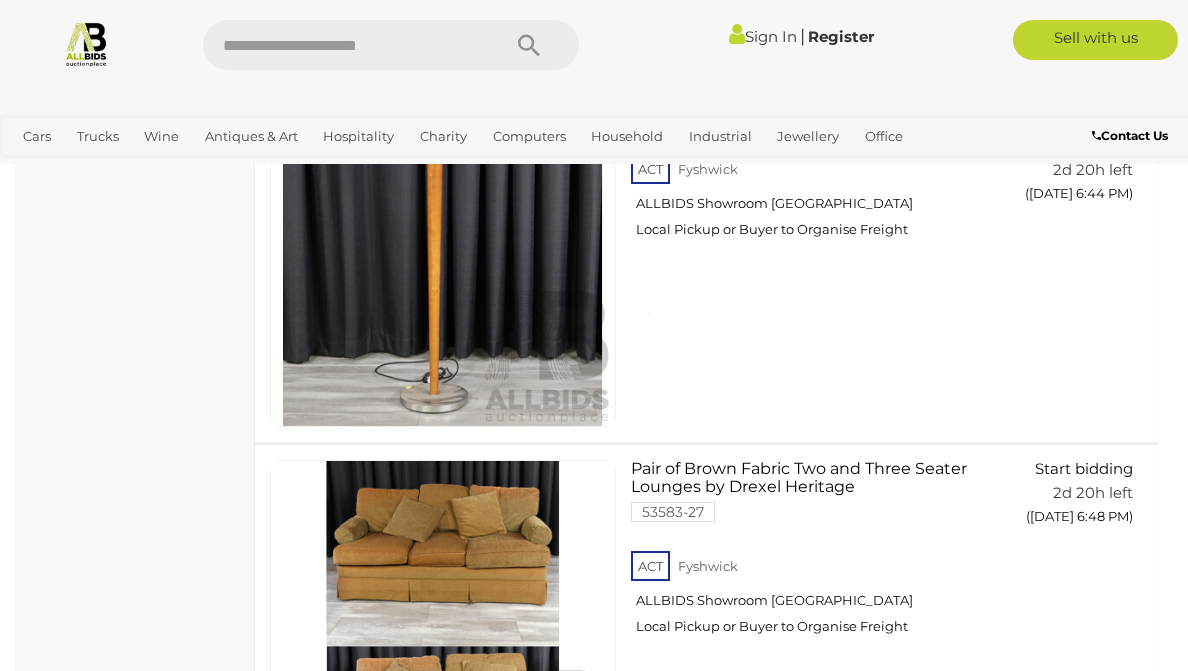 click on "US Embassy Auction
Alert this sale
Location" at bounding box center [135, 4137] 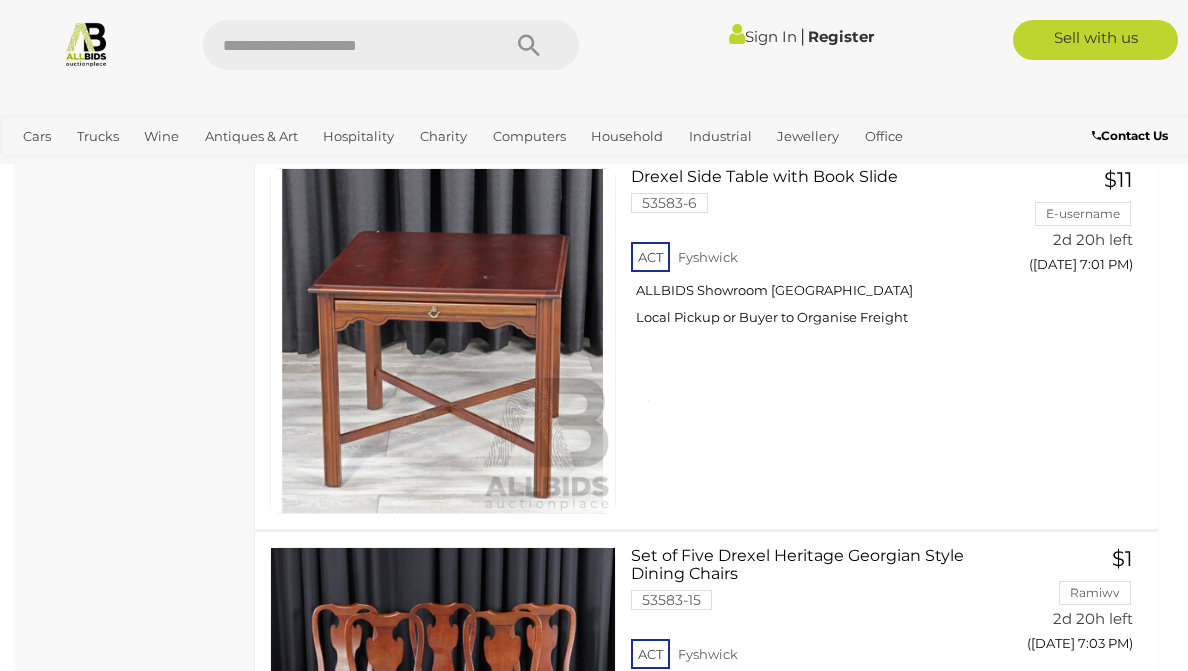 scroll, scrollTop: 3786, scrollLeft: 0, axis: vertical 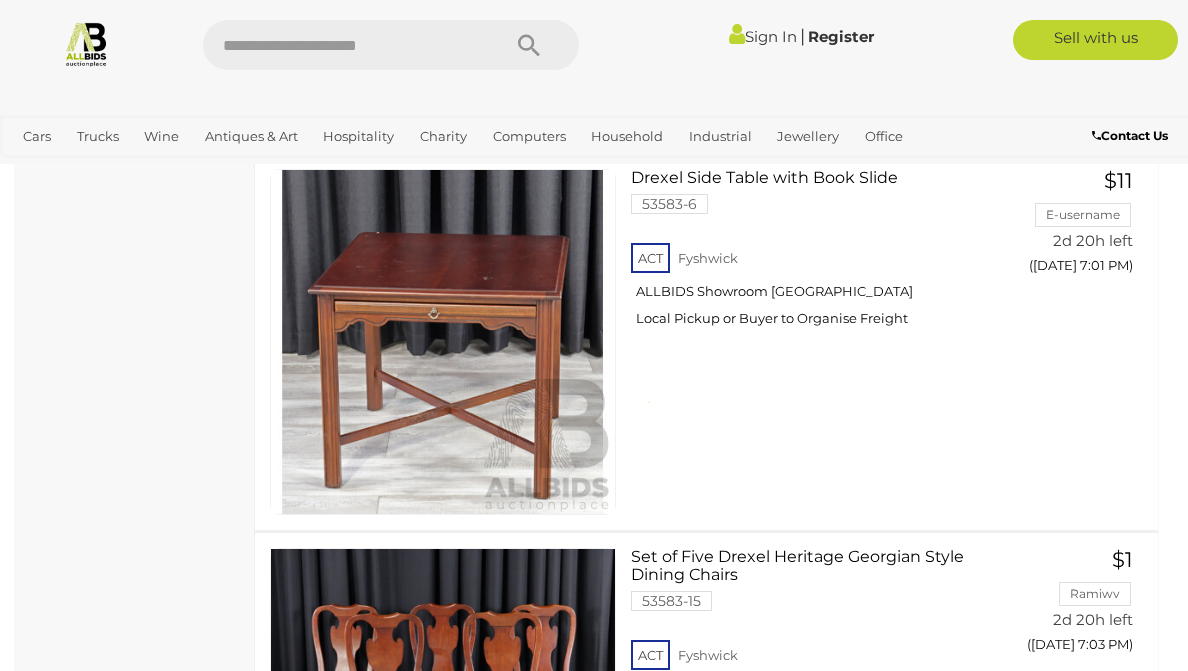 click on "US Embassy Auction
Alert this sale
Location" at bounding box center (135, 3467) 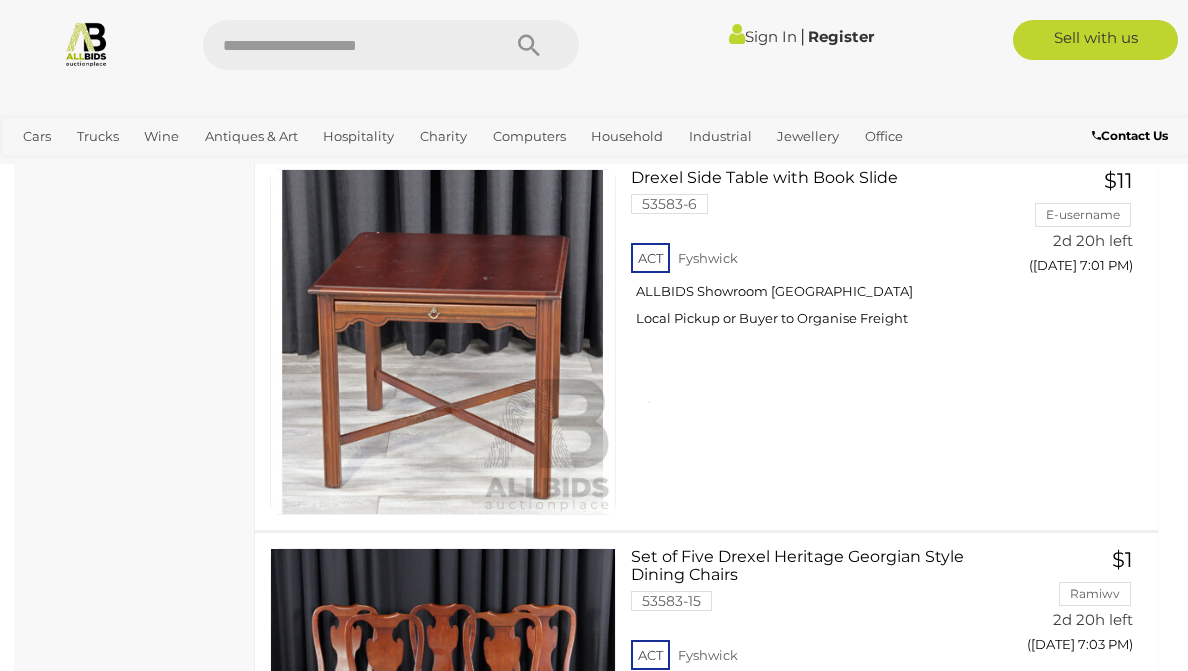 scroll, scrollTop: 3796, scrollLeft: 0, axis: vertical 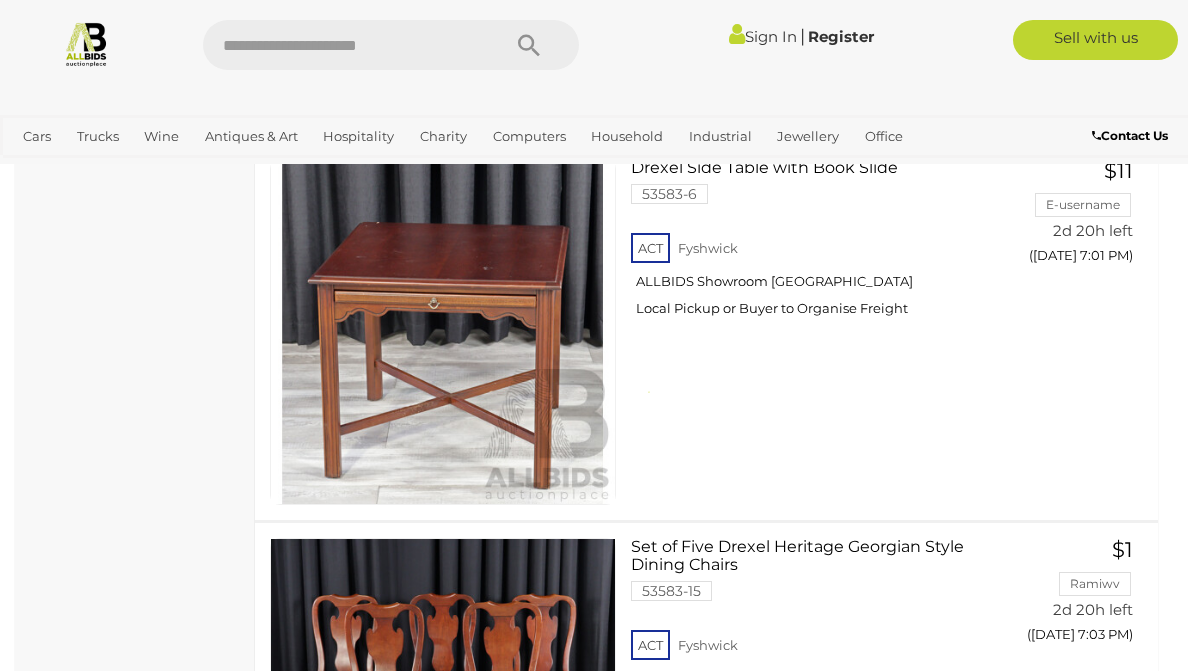 click on "US Embassy Auction
Alert this sale
Location" at bounding box center (135, 3457) 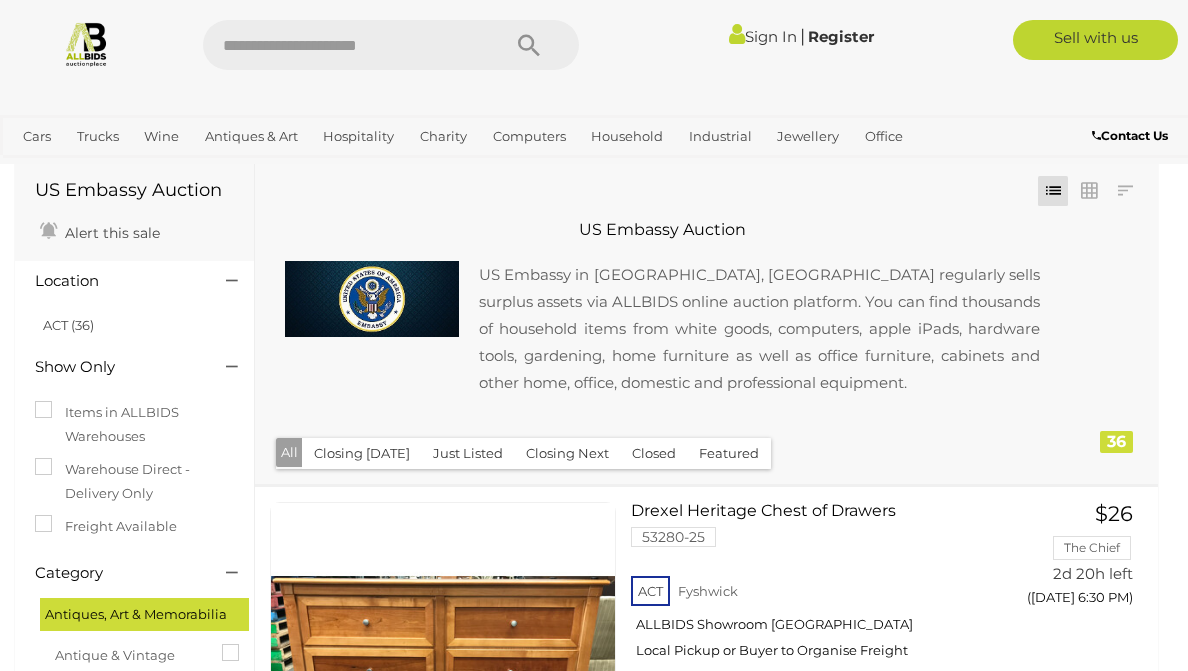 scroll, scrollTop: 0, scrollLeft: 0, axis: both 